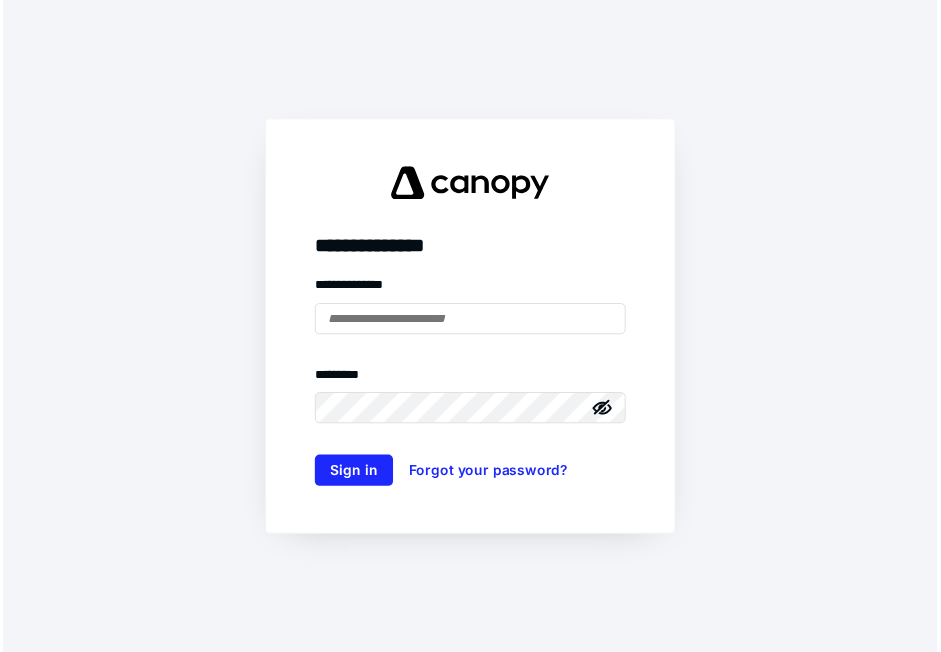 scroll, scrollTop: 0, scrollLeft: 0, axis: both 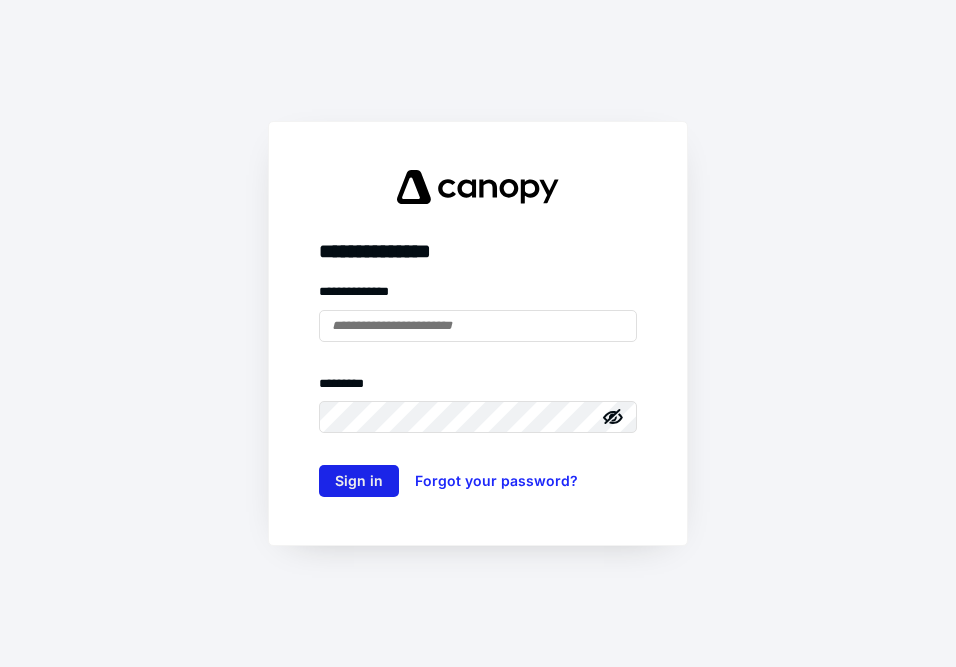 type on "**********" 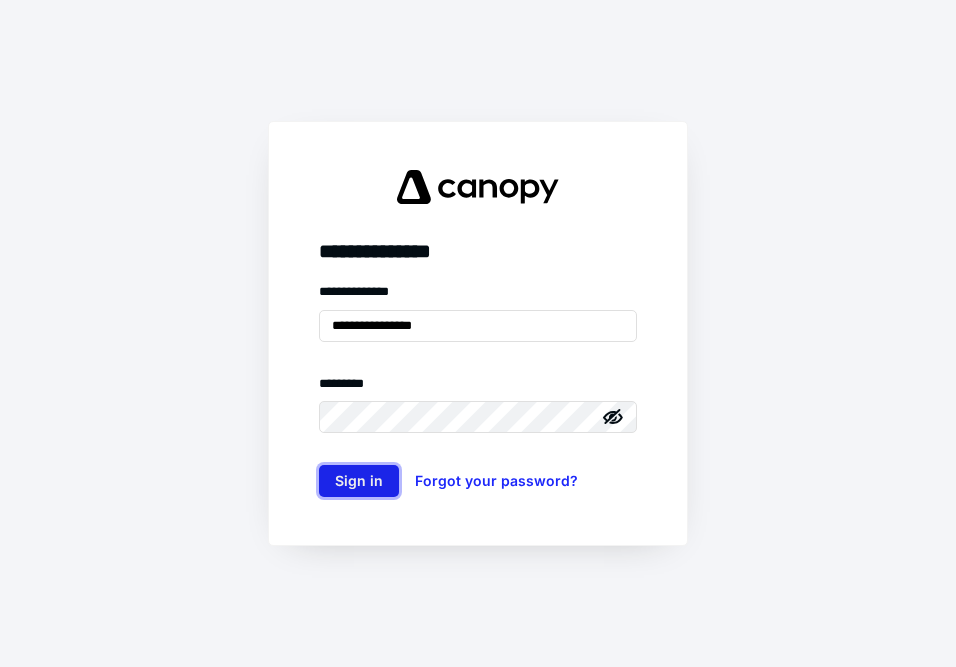click on "Sign in" at bounding box center [359, 481] 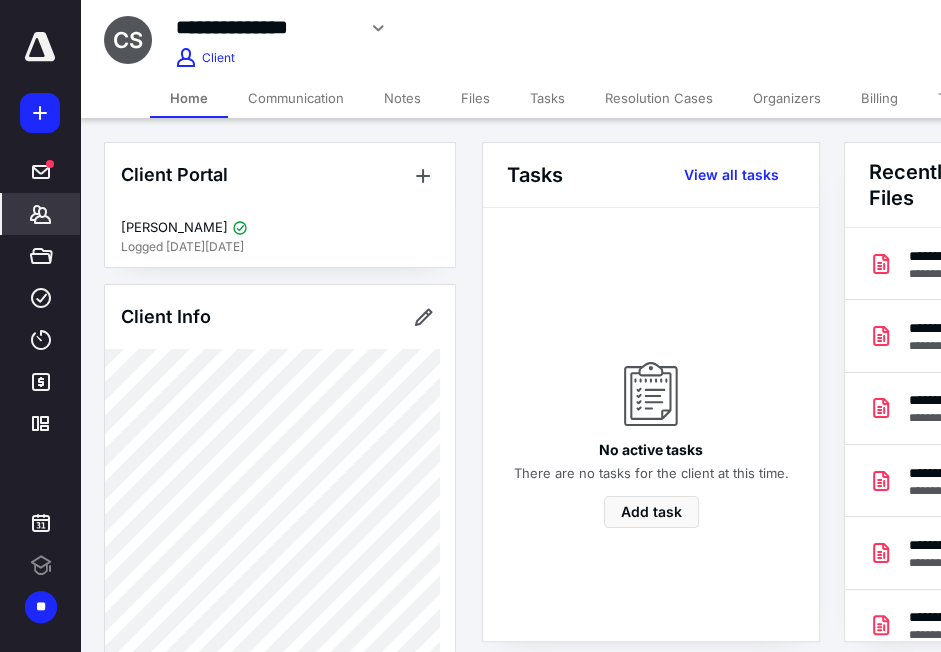 scroll, scrollTop: 0, scrollLeft: 0, axis: both 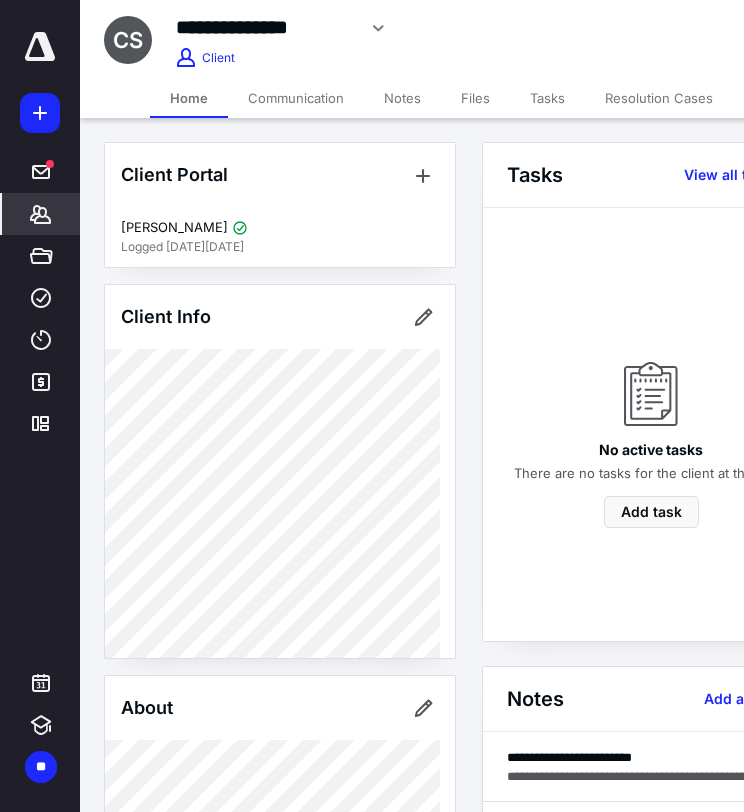 click on "*******" at bounding box center (41, 214) 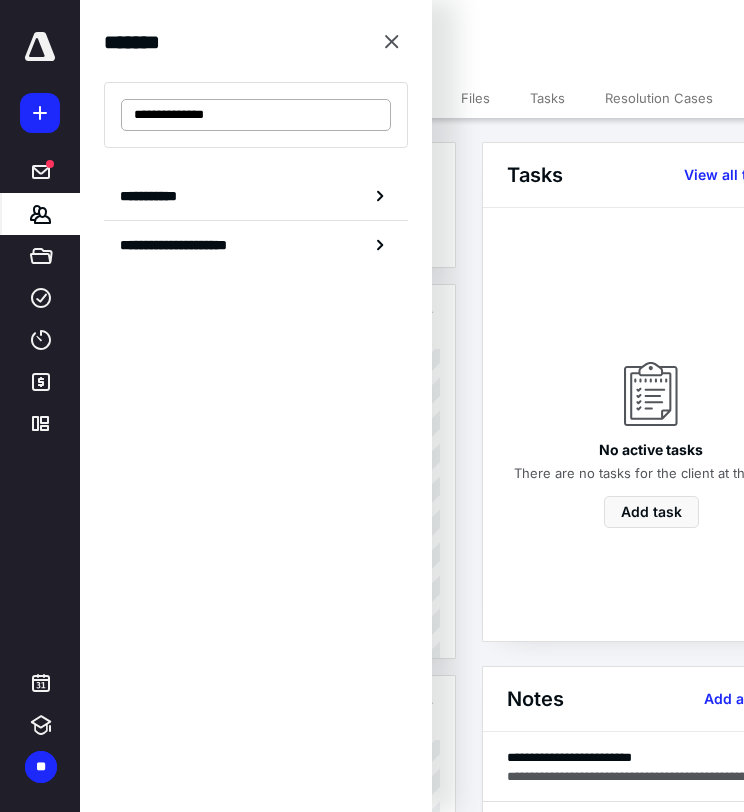 click on "**********" at bounding box center (256, 115) 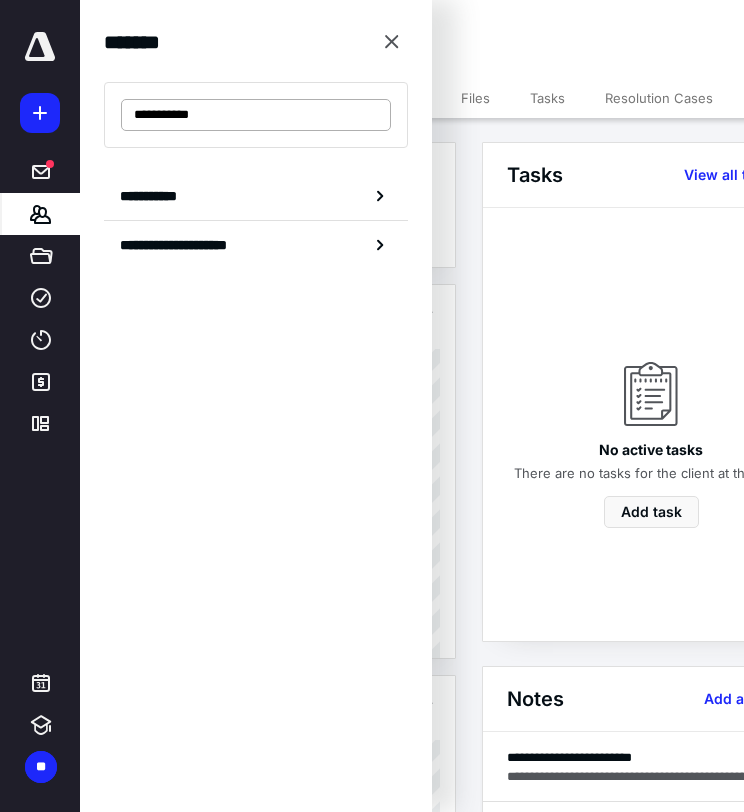 type on "**********" 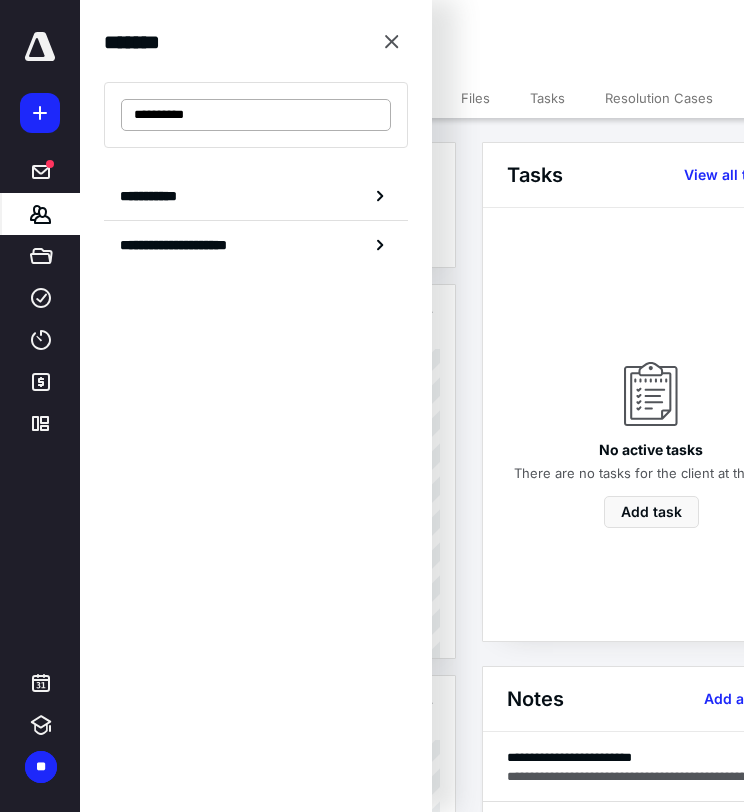 click on "**********" at bounding box center (256, 115) 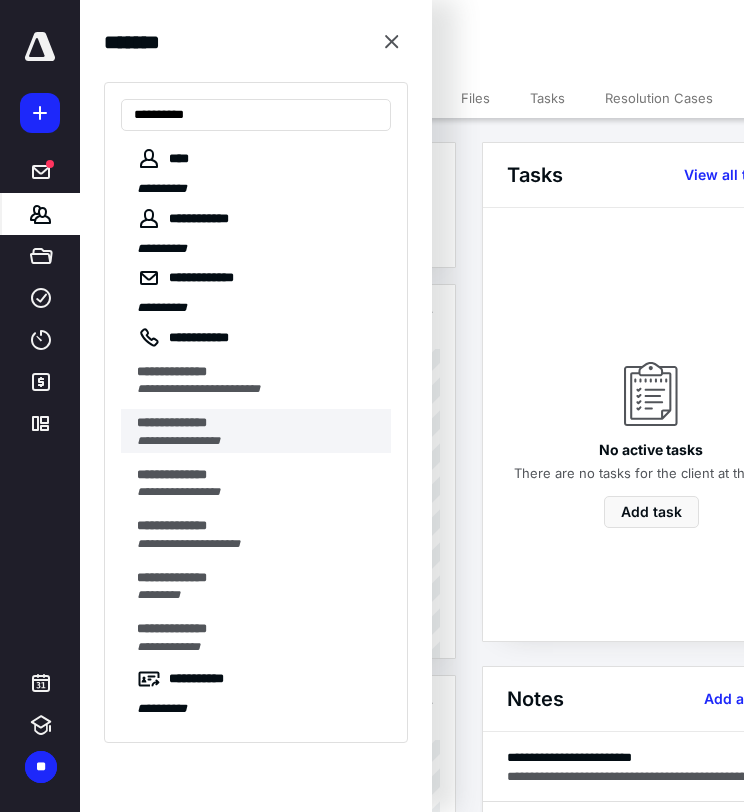 type on "**********" 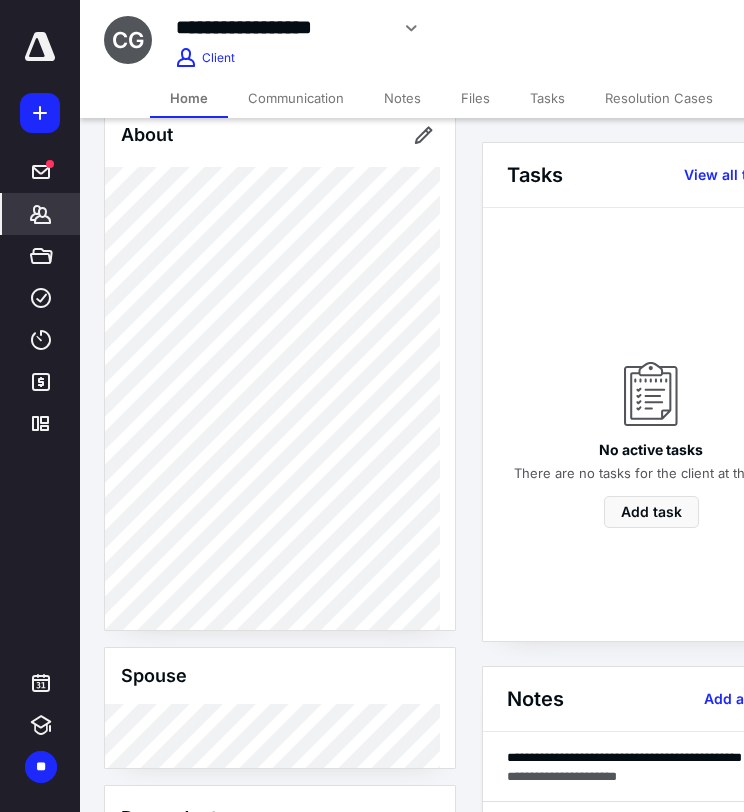 scroll, scrollTop: 495, scrollLeft: 0, axis: vertical 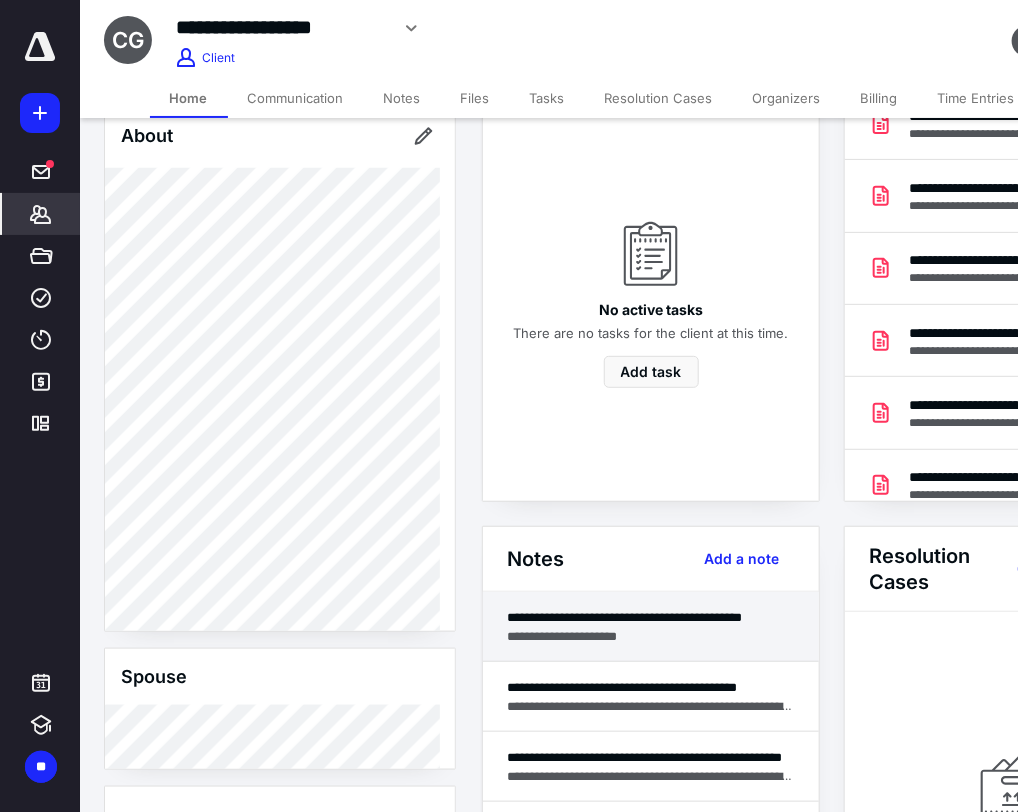 click on "**********" at bounding box center (651, 617) 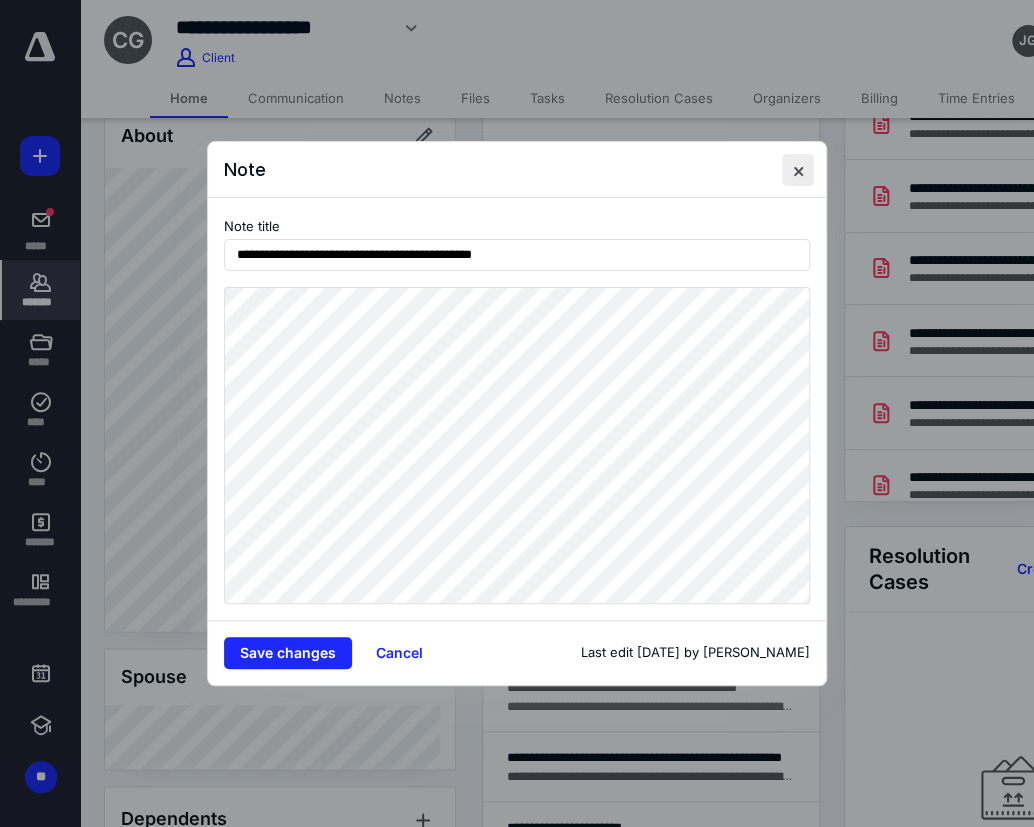 click at bounding box center (798, 170) 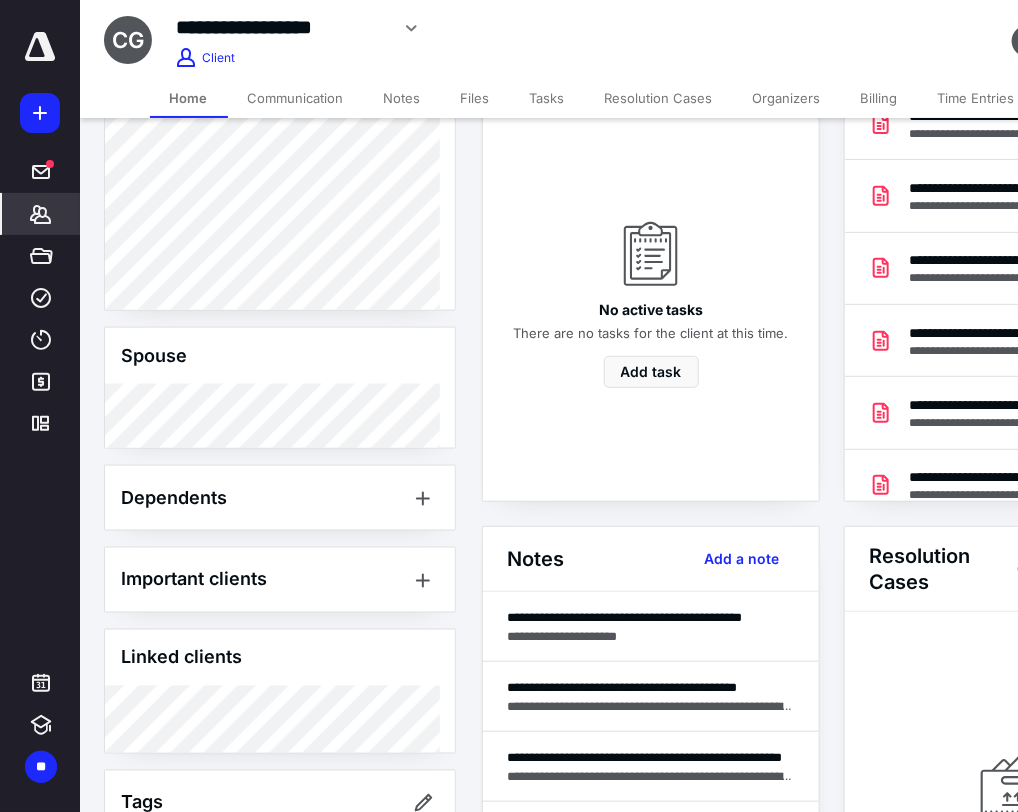 scroll, scrollTop: 921, scrollLeft: 0, axis: vertical 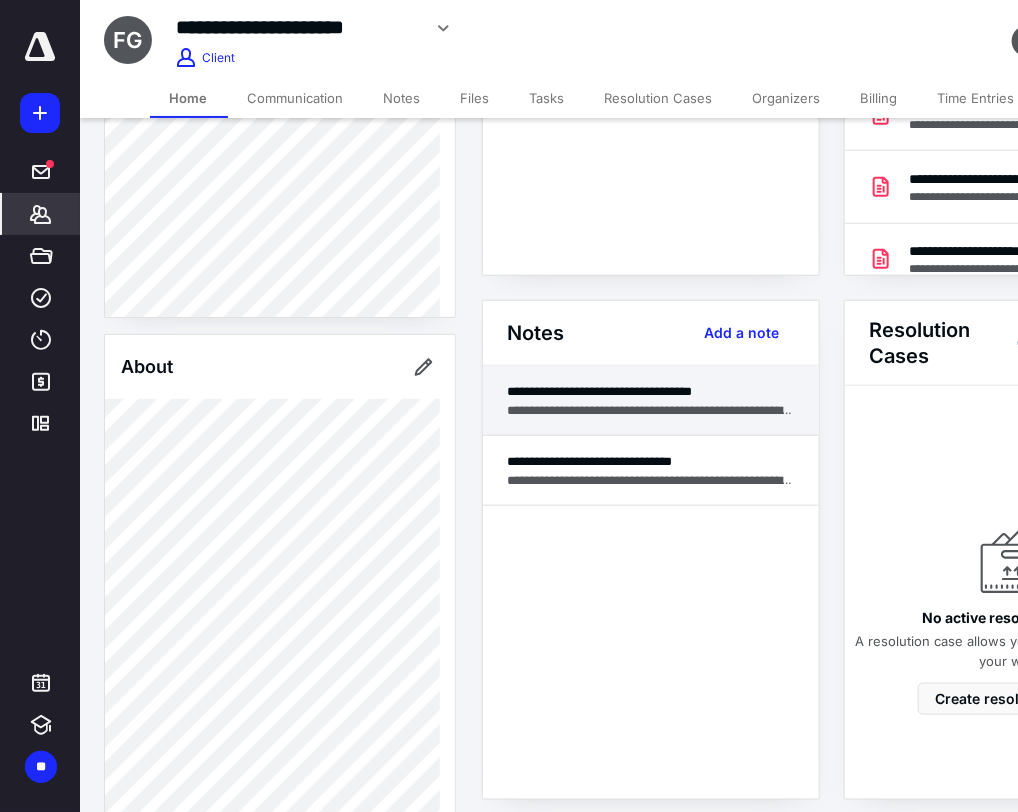 click on "**********" at bounding box center (651, 401) 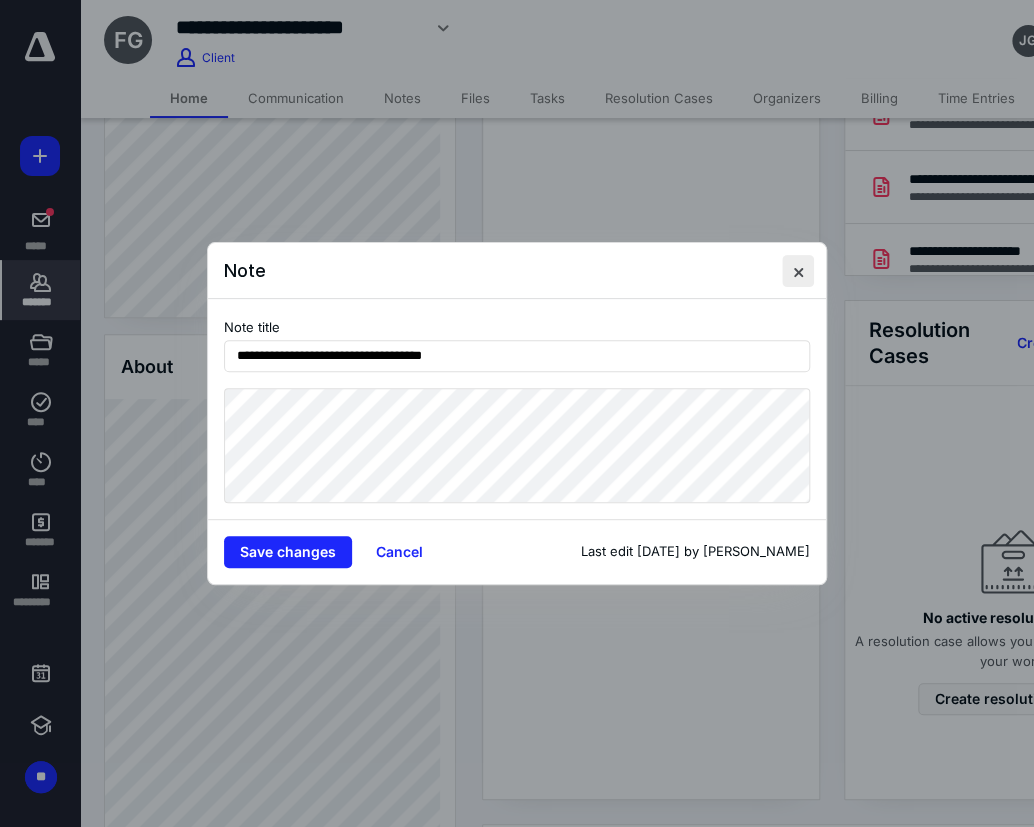 click at bounding box center [798, 271] 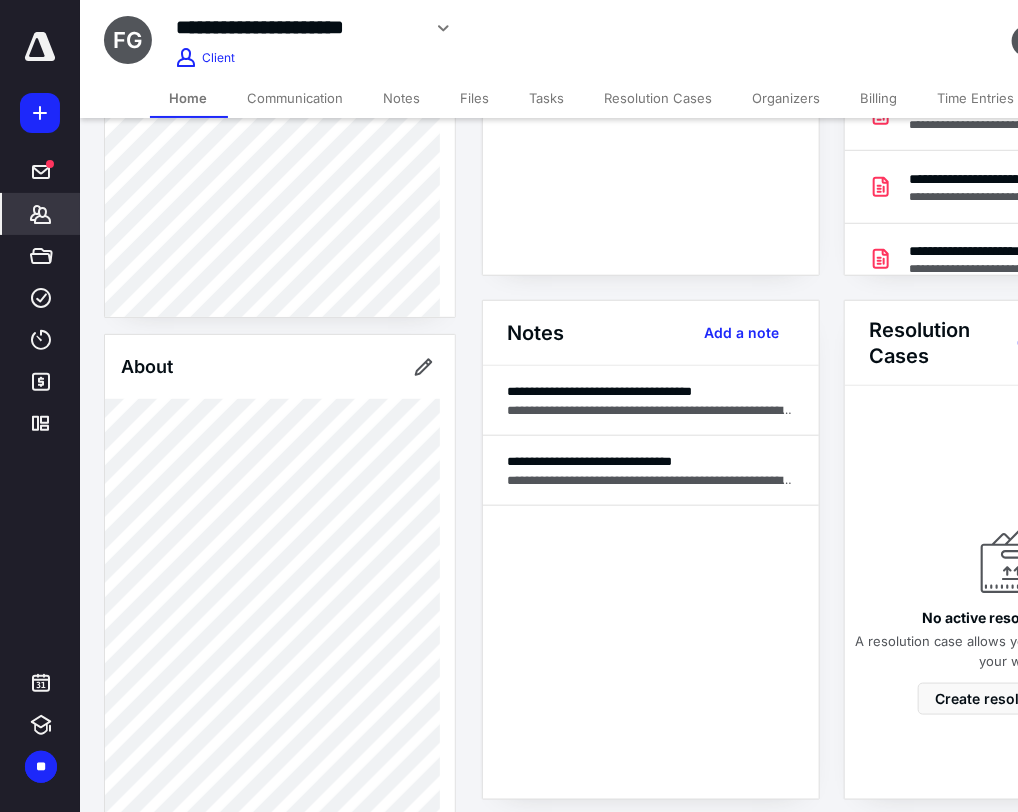 click on "**********" at bounding box center (298, 27) 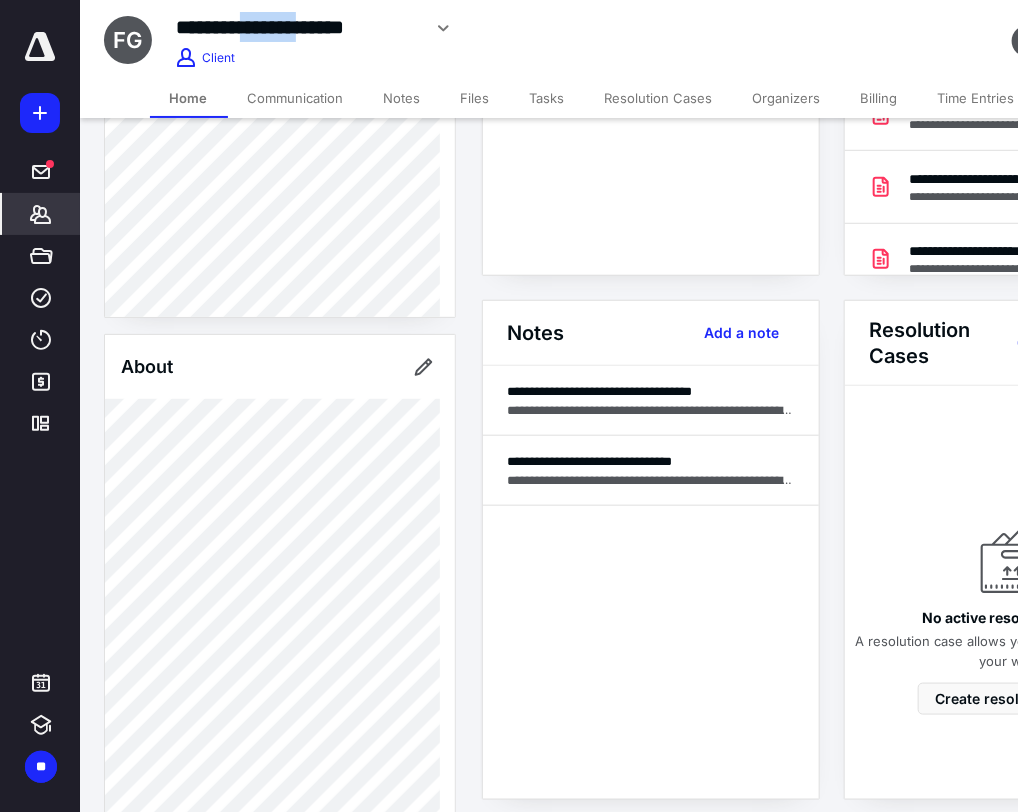 click on "**********" at bounding box center [298, 27] 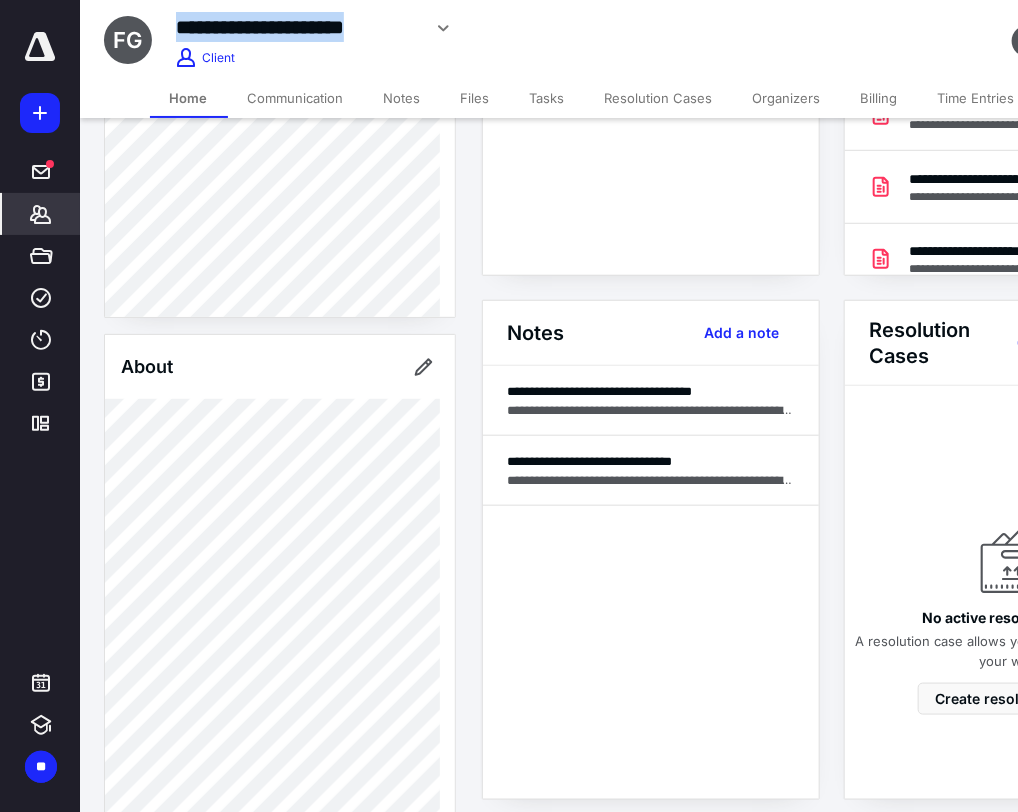 click on "**********" at bounding box center [298, 27] 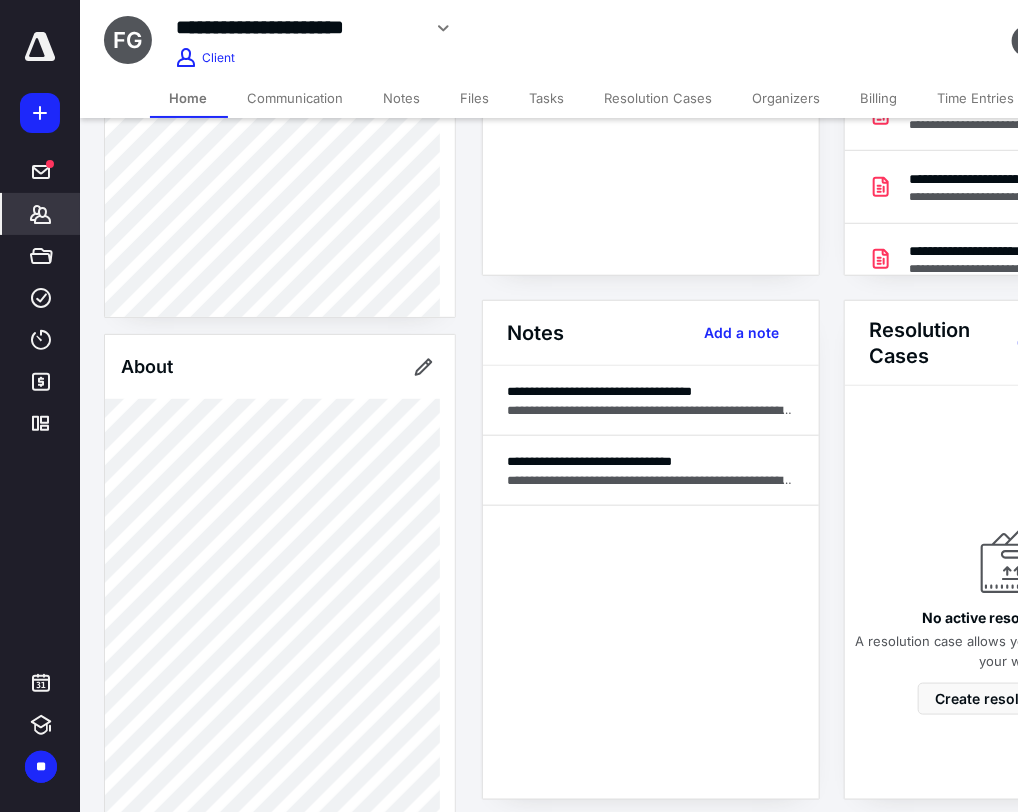 drag, startPoint x: 295, startPoint y: 29, endPoint x: 243, endPoint y: 60, distance: 60.53924 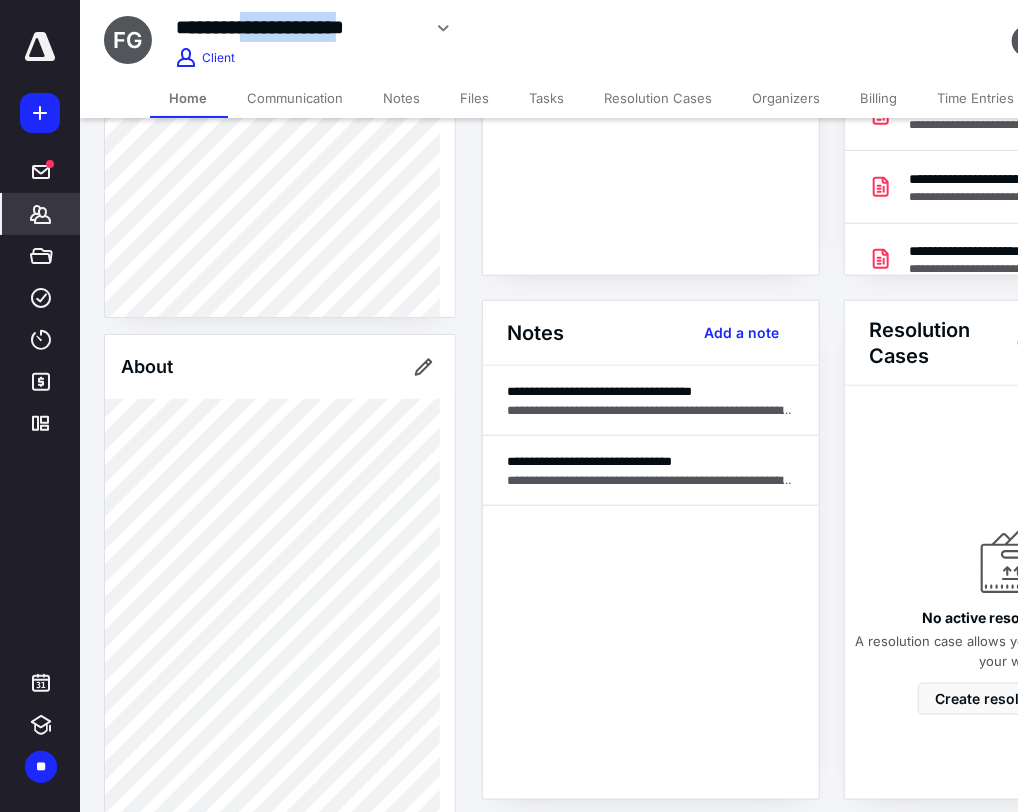 drag, startPoint x: 259, startPoint y: 19, endPoint x: 411, endPoint y: 31, distance: 152.47295 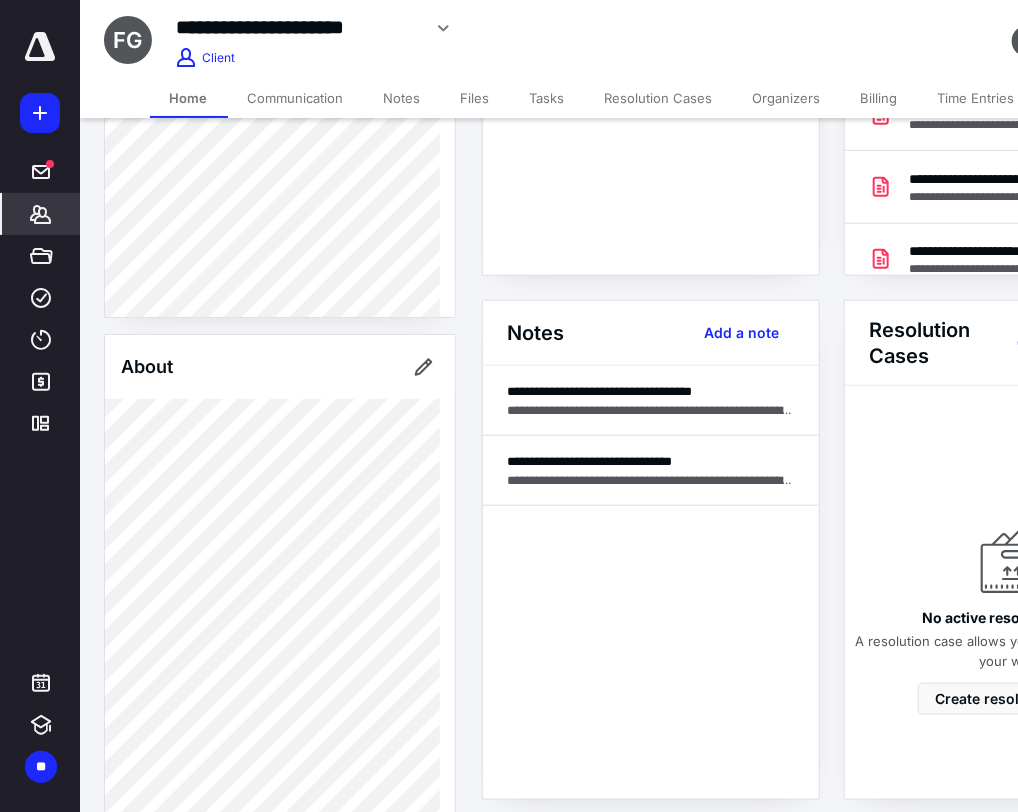 drag, startPoint x: 411, startPoint y: 31, endPoint x: 404, endPoint y: 45, distance: 15.652476 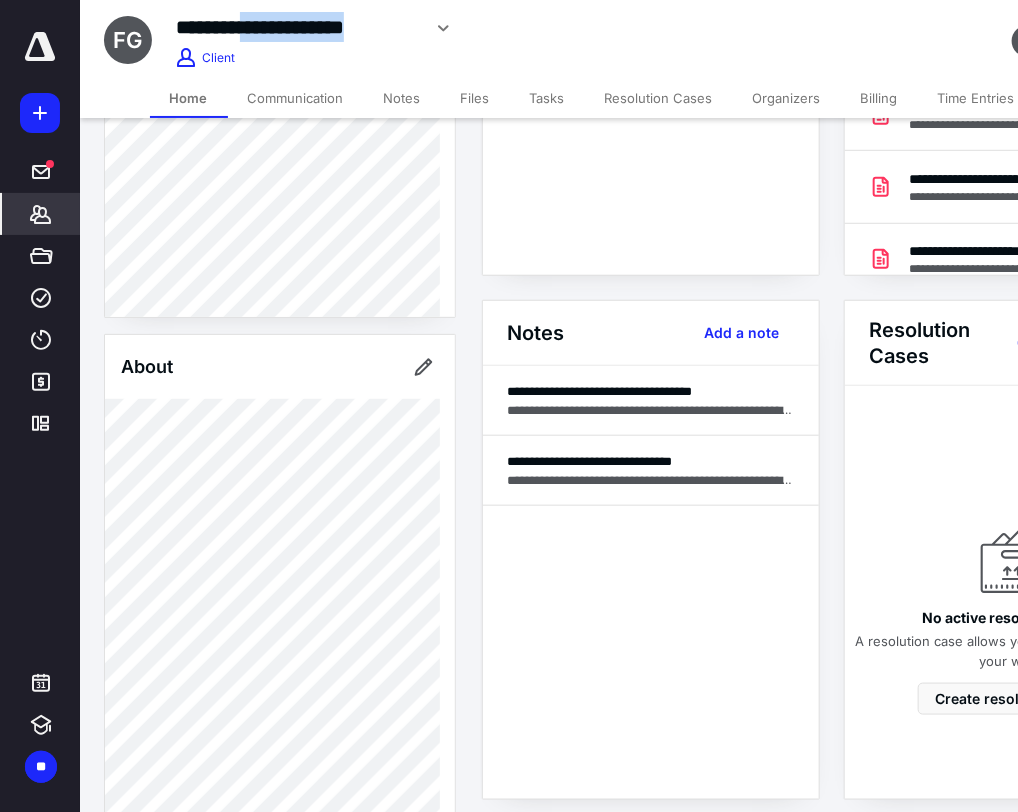 drag, startPoint x: 419, startPoint y: 28, endPoint x: 261, endPoint y: 27, distance: 158.00316 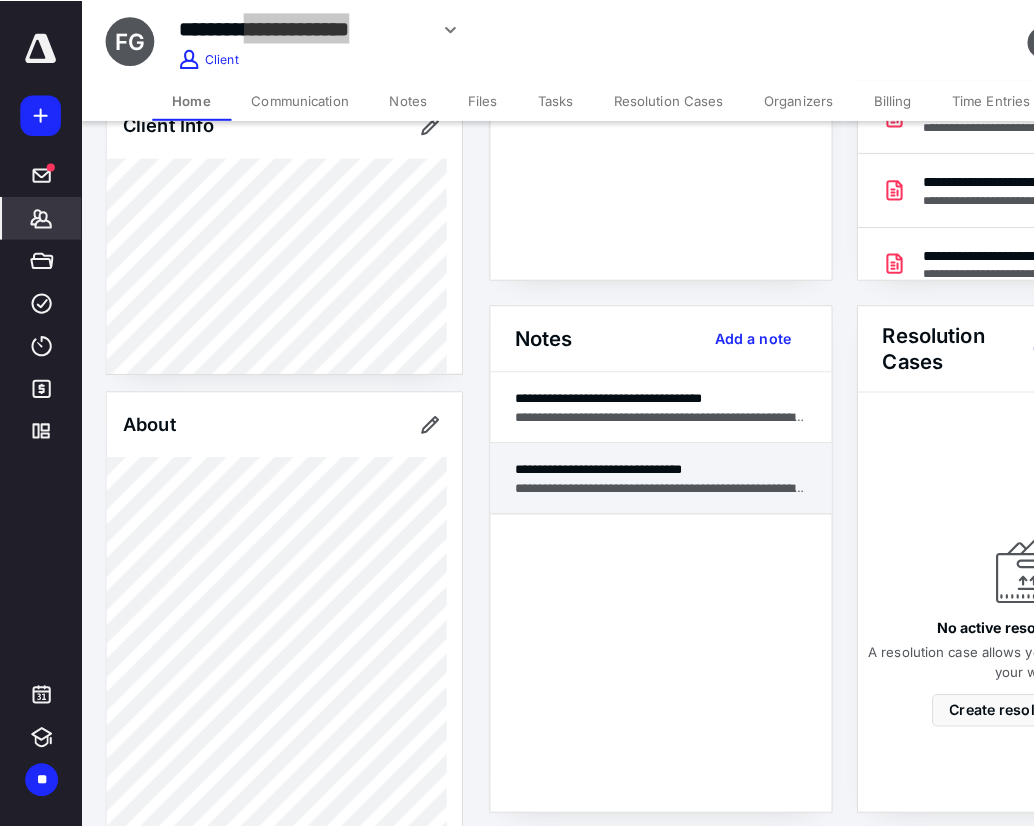 scroll, scrollTop: 130, scrollLeft: 0, axis: vertical 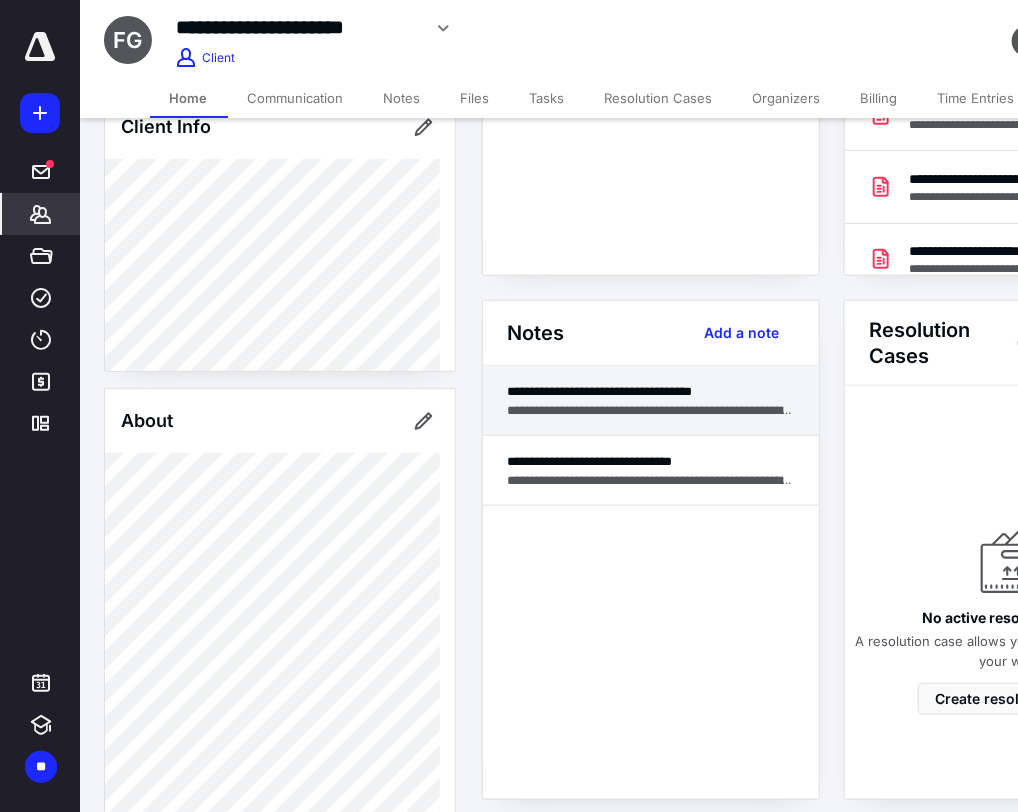 click on "**********" at bounding box center [651, 410] 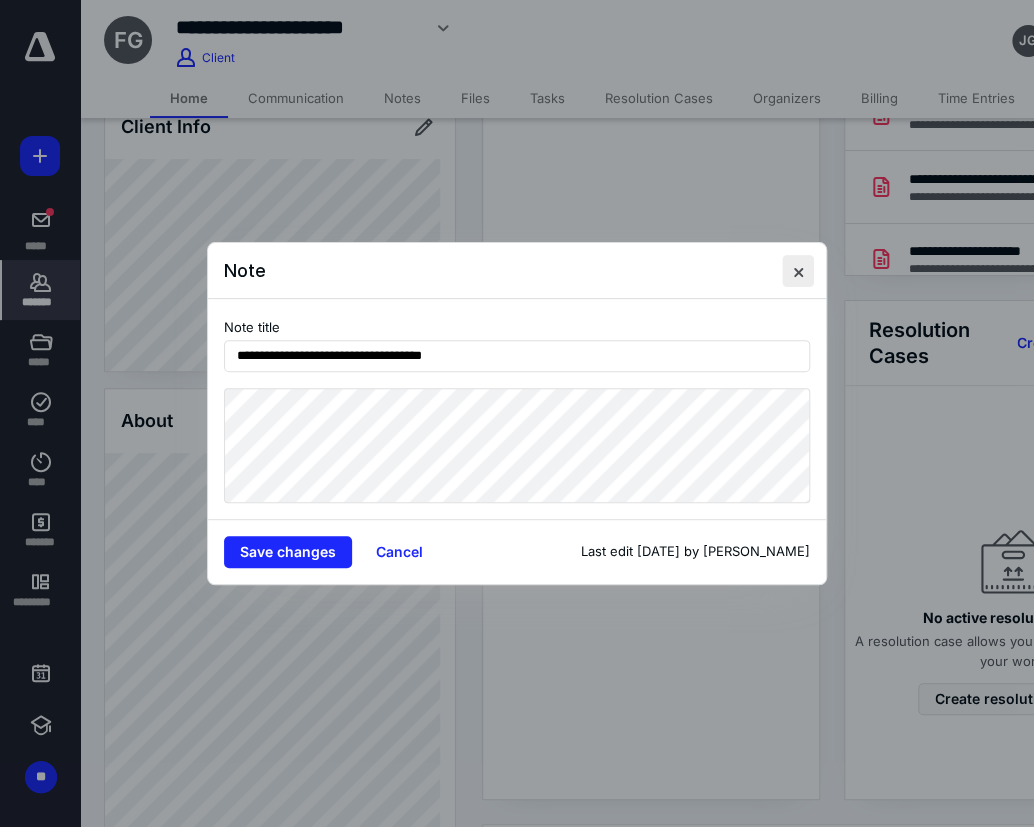 click at bounding box center [798, 271] 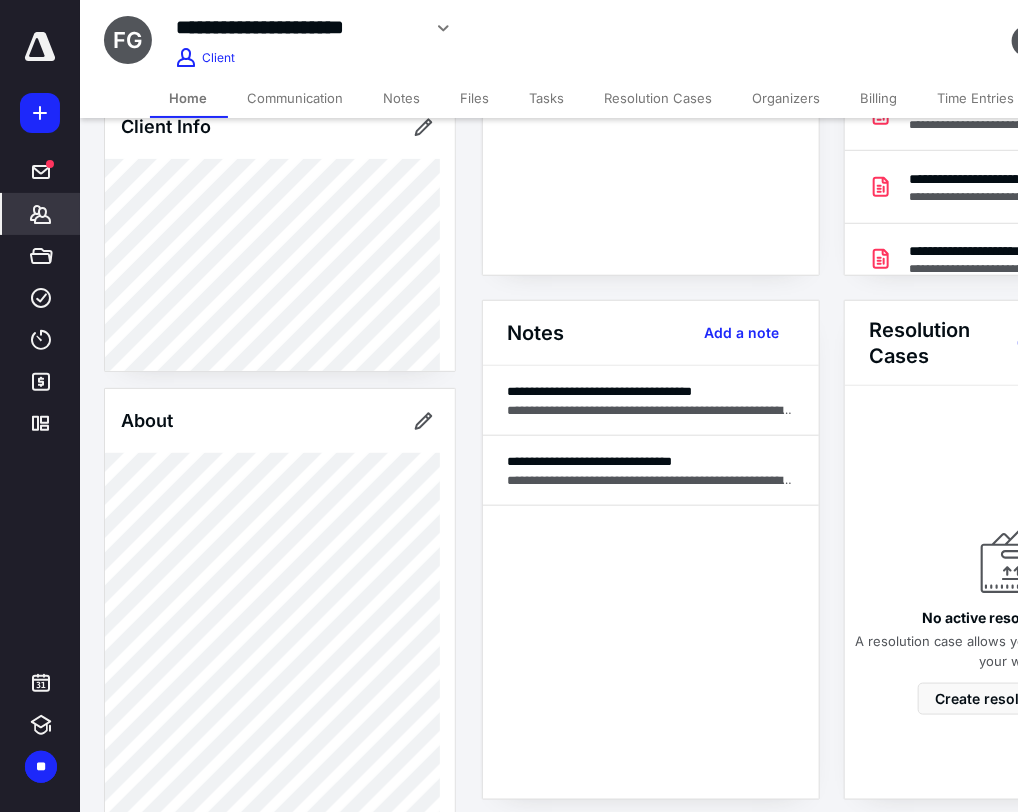 click on "No active resolution cases A resolution case allows you to bundle and invoice your work. Create resolution case" at bounding box center (1013, 602) 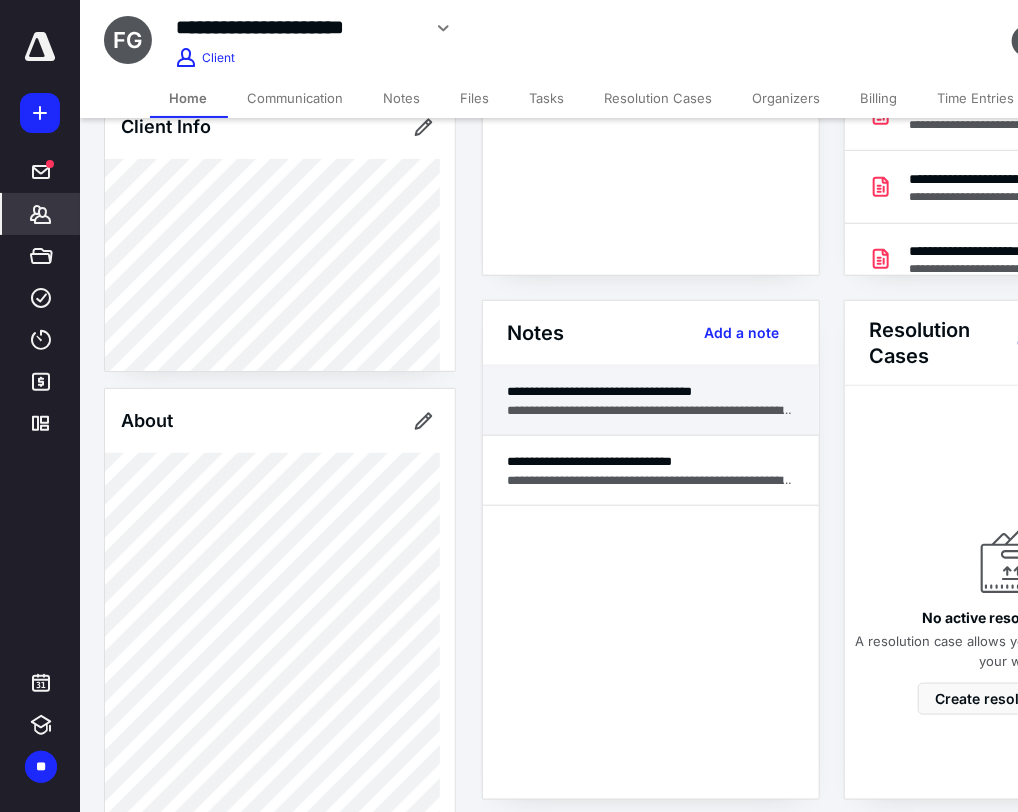 click on "**********" at bounding box center [651, 391] 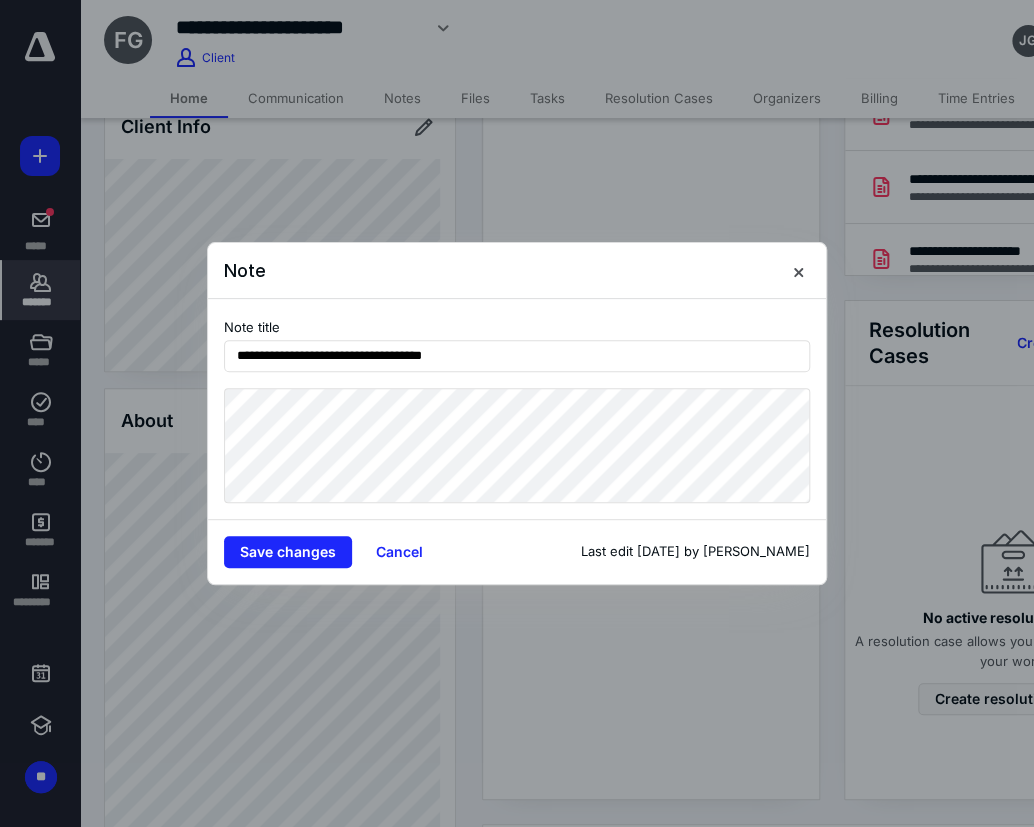click at bounding box center (517, 413) 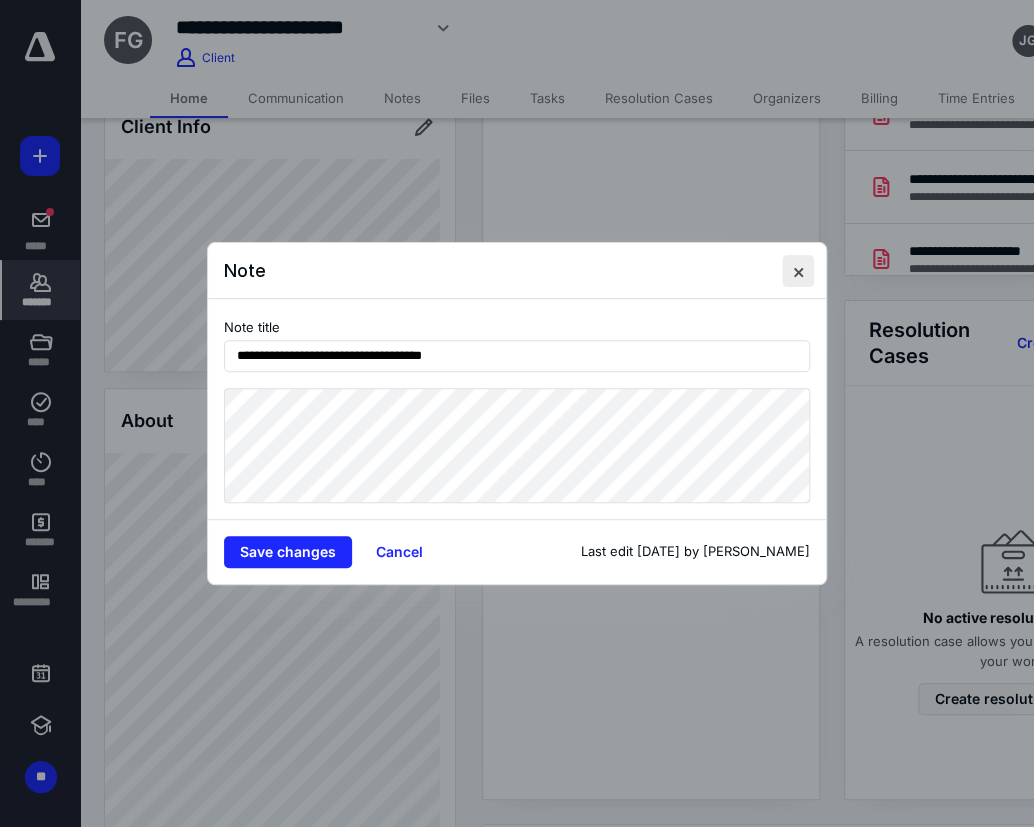 click at bounding box center (798, 271) 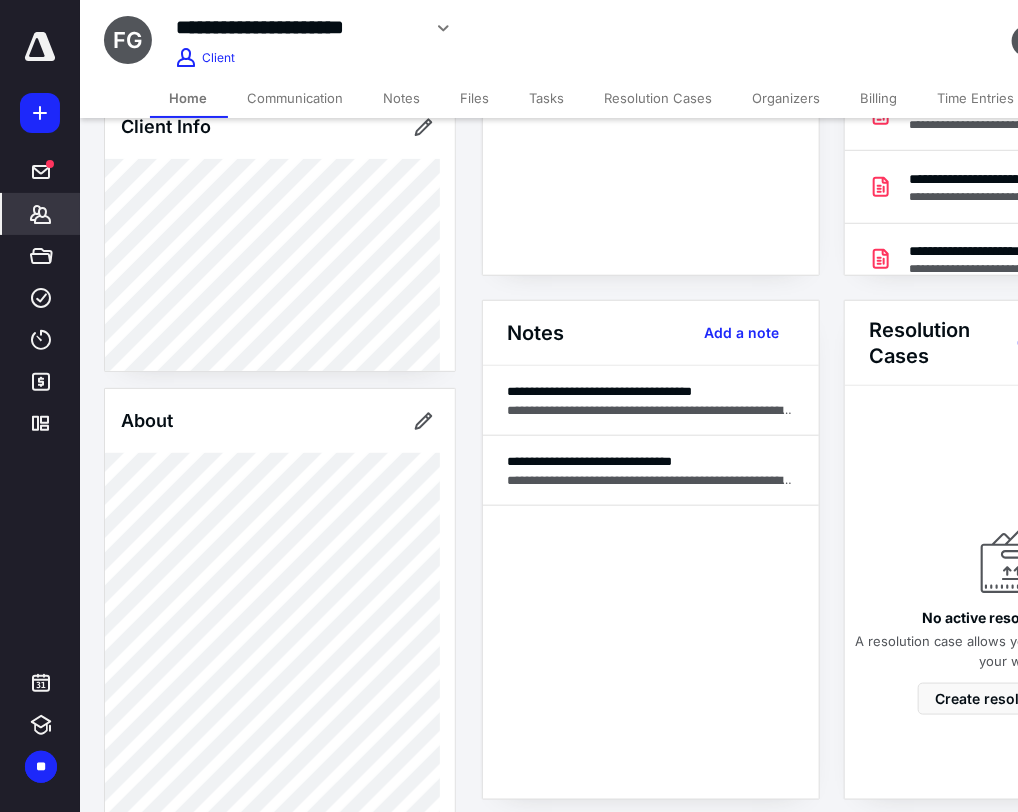 click on "No active resolution cases A resolution case allows you to bundle and invoice your work. Create resolution case" at bounding box center (1013, 602) 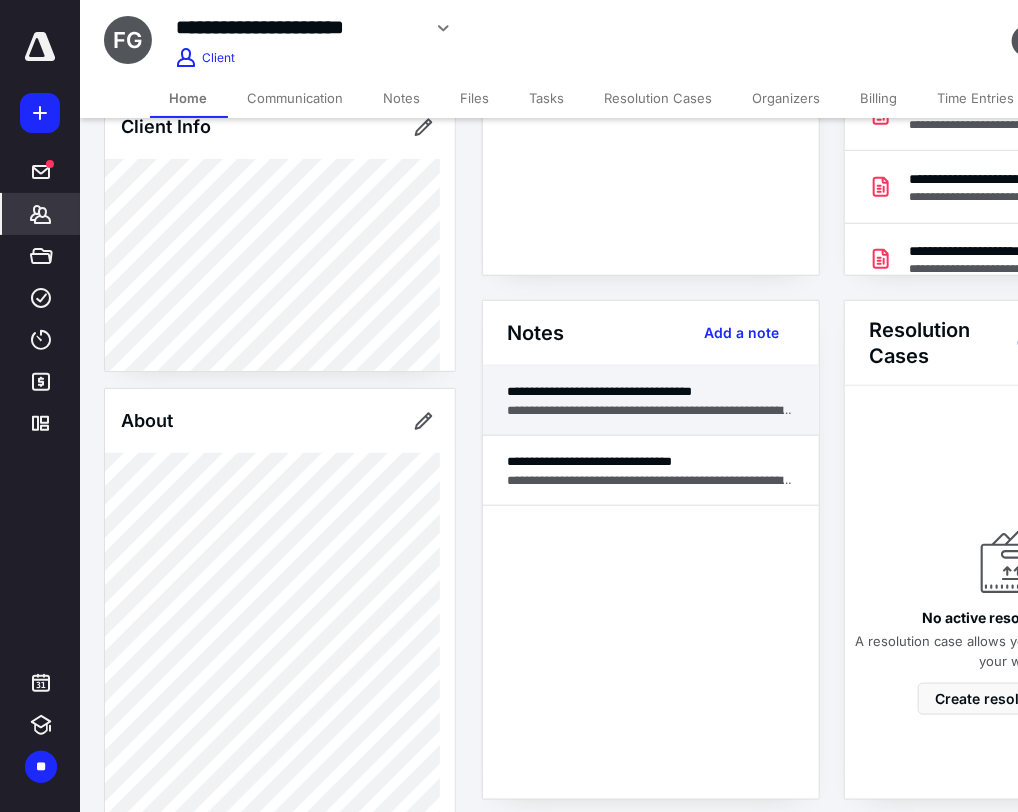 click on "**********" at bounding box center (651, 391) 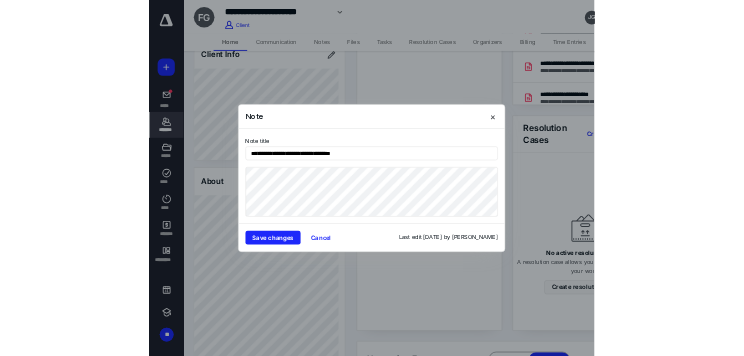 scroll, scrollTop: 366, scrollLeft: 0, axis: vertical 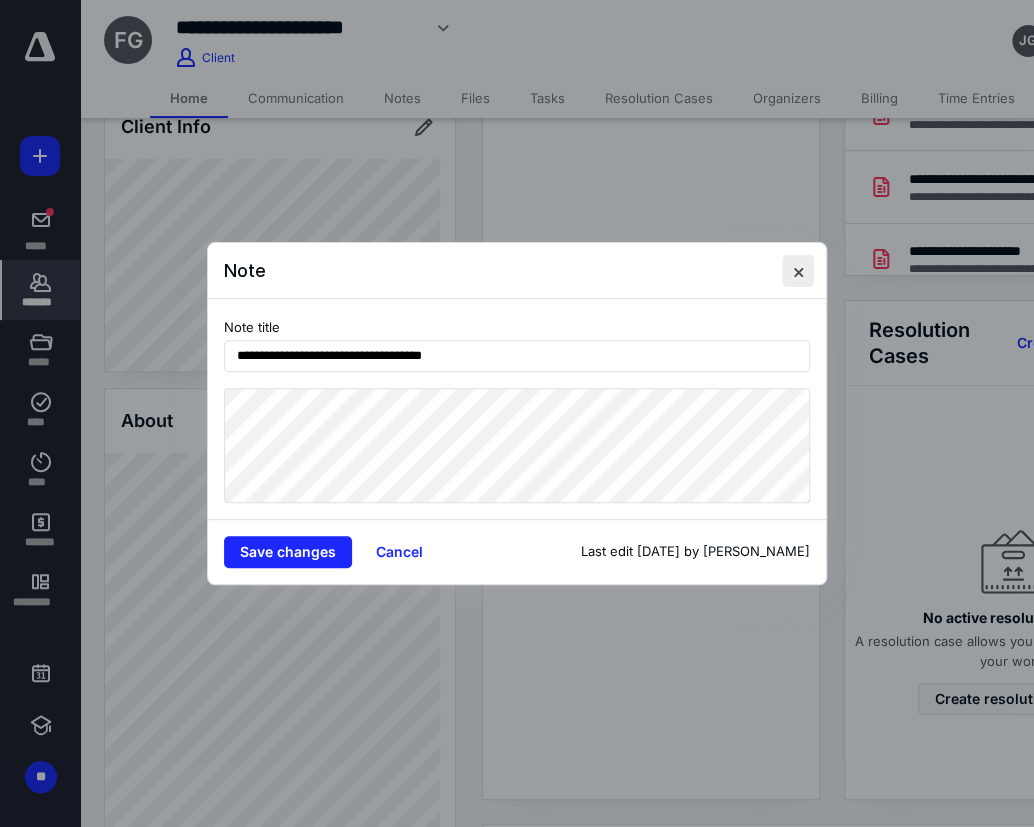 click at bounding box center (798, 271) 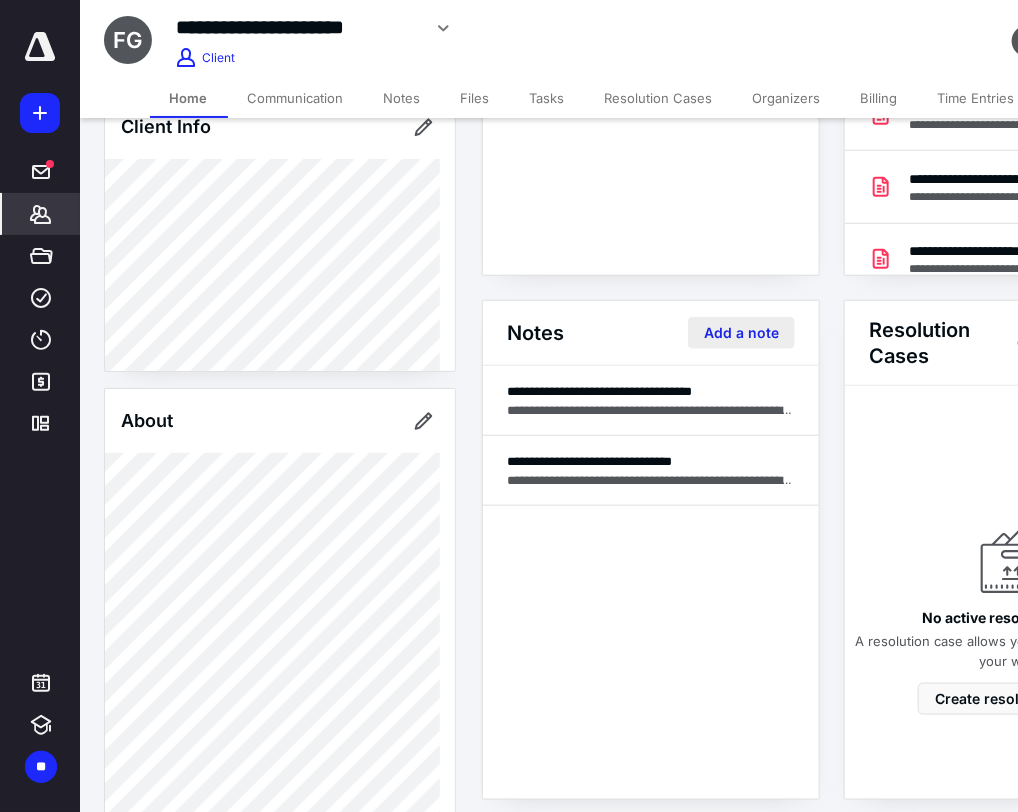 click on "Add a note" at bounding box center (741, 333) 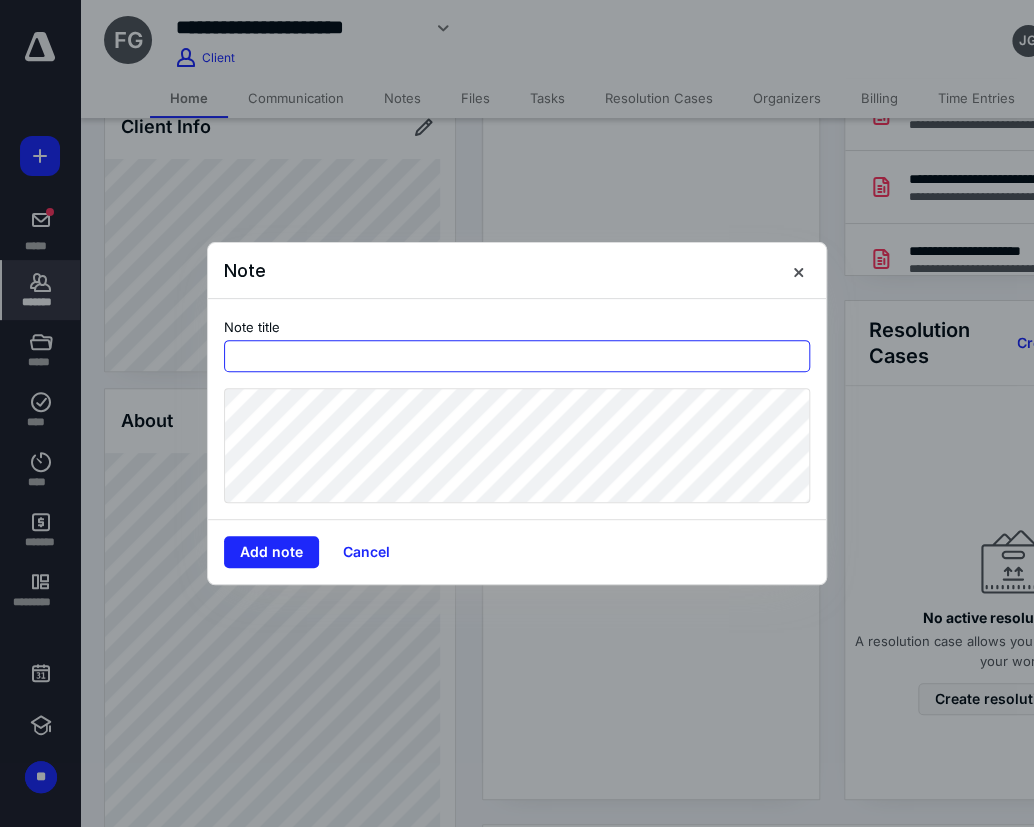 click at bounding box center [517, 356] 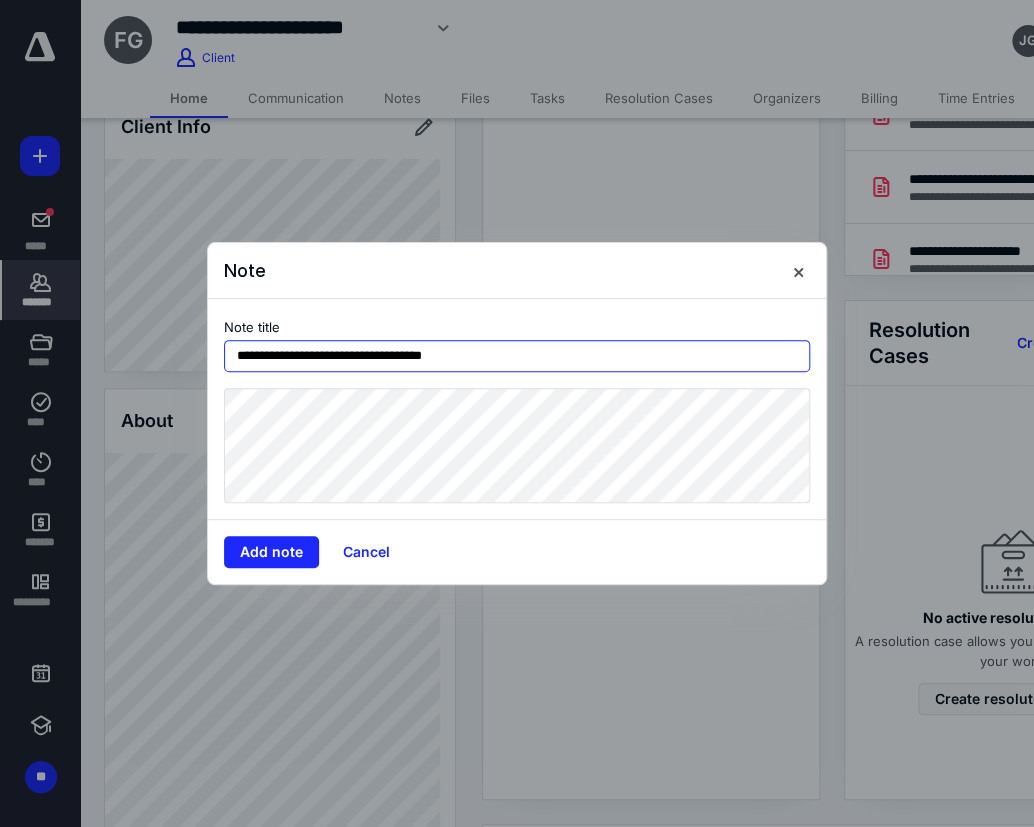 type on "**********" 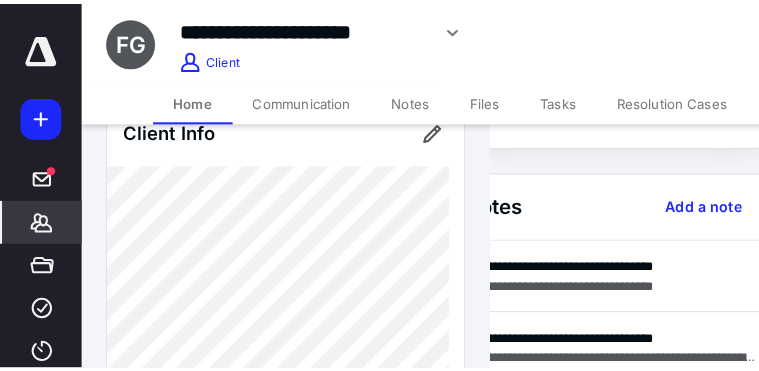 scroll, scrollTop: 500, scrollLeft: 47, axis: both 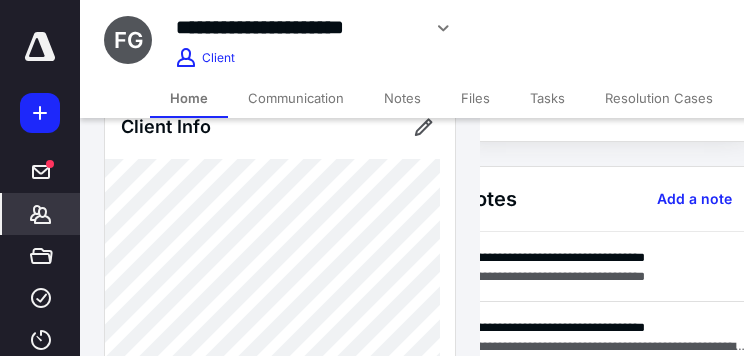 click on "**********" at bounding box center (604, 276) 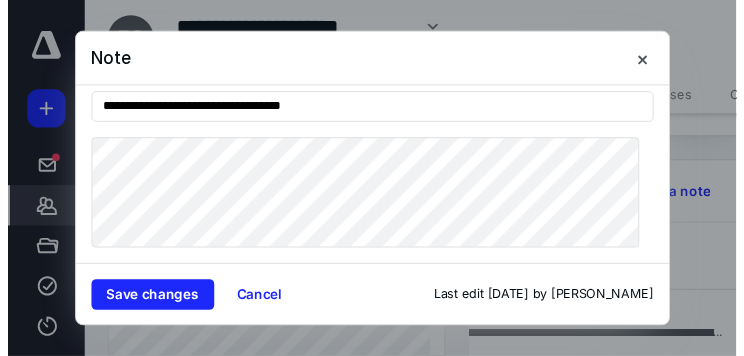 scroll, scrollTop: 34, scrollLeft: 0, axis: vertical 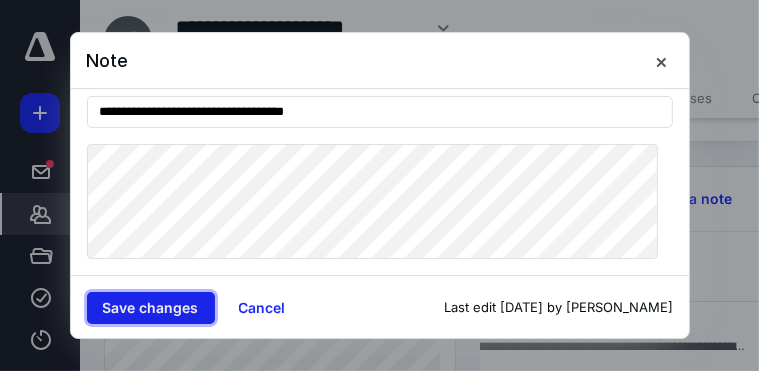click on "Save changes" at bounding box center [151, 308] 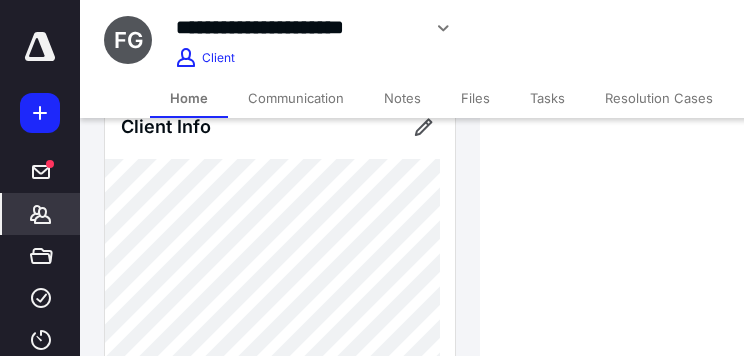 scroll, scrollTop: 170, scrollLeft: 47, axis: both 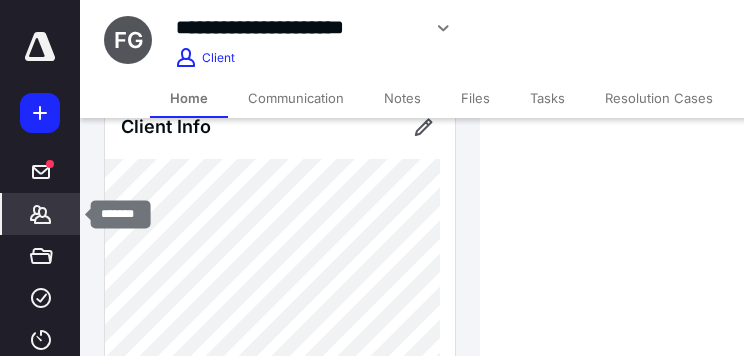 click 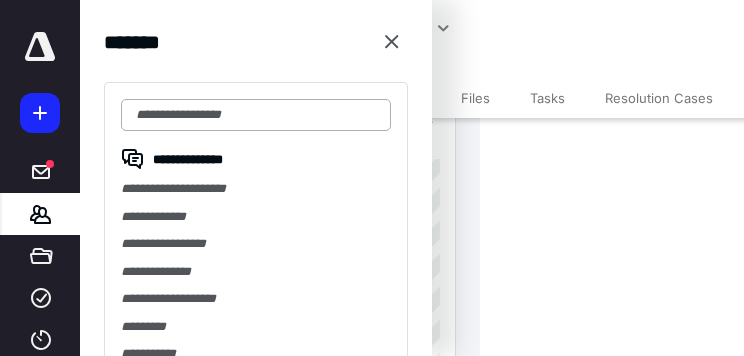 click at bounding box center (256, 115) 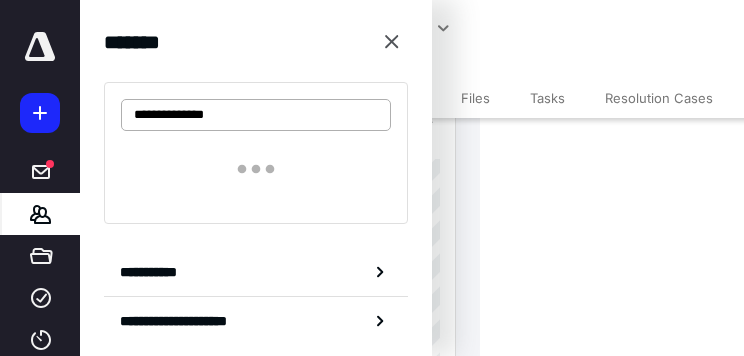 click on "**********" at bounding box center (256, 115) 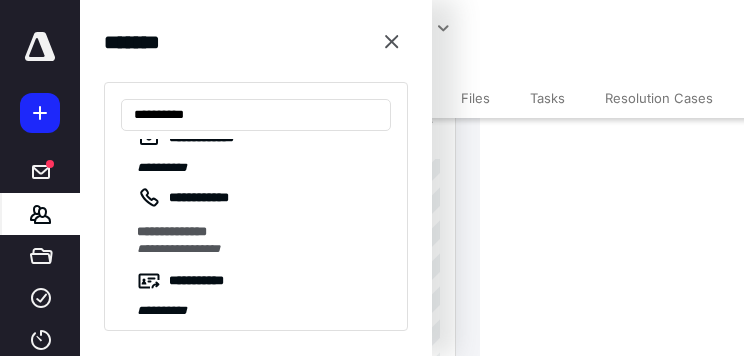 scroll, scrollTop: 144, scrollLeft: 0, axis: vertical 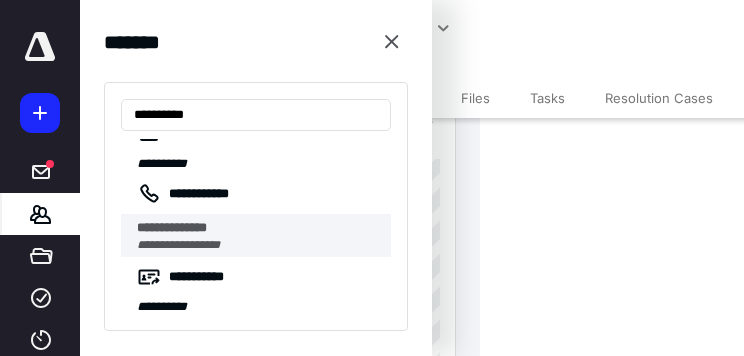 type on "**********" 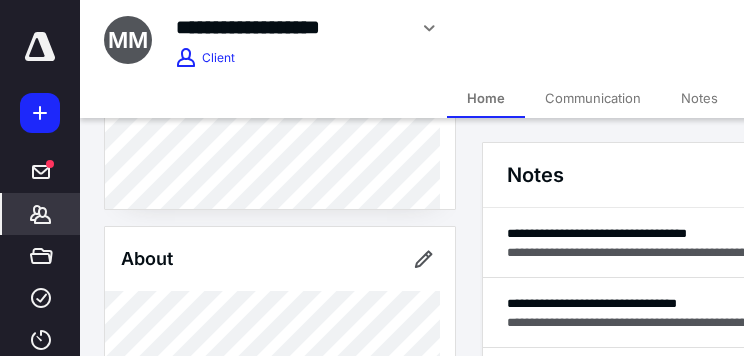 scroll, scrollTop: 372, scrollLeft: 0, axis: vertical 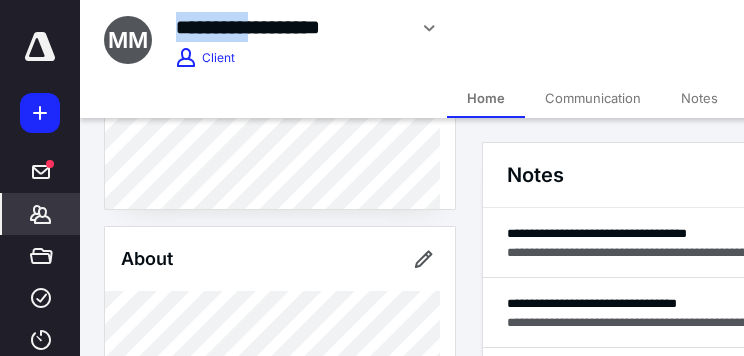 click on "**********" at bounding box center (291, 27) 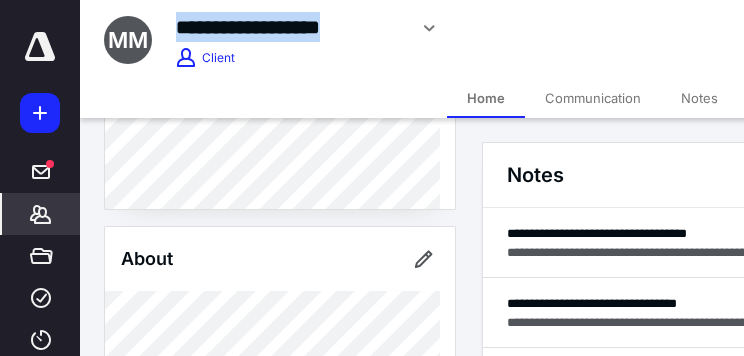 click on "**********" at bounding box center [291, 27] 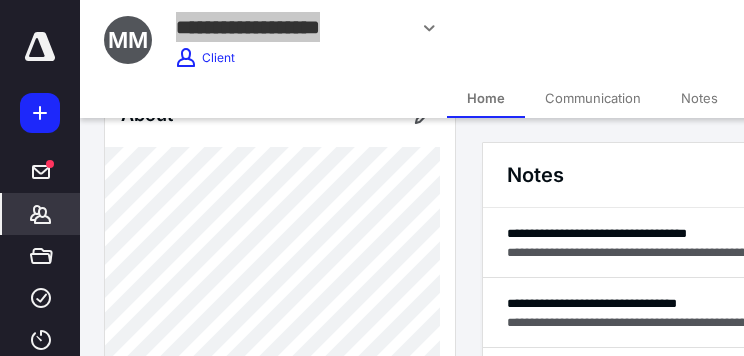 scroll, scrollTop: 546, scrollLeft: 0, axis: vertical 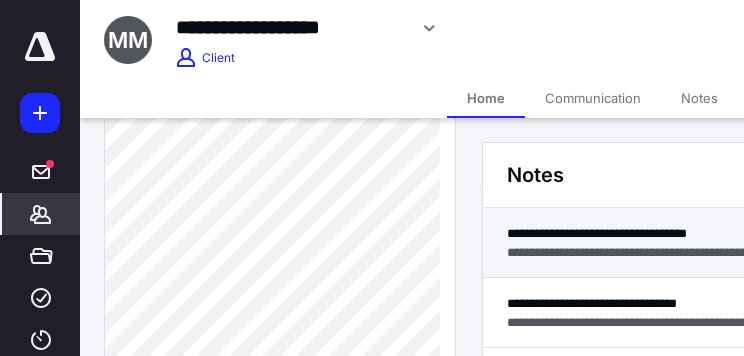 click on "**********" at bounding box center (832, 243) 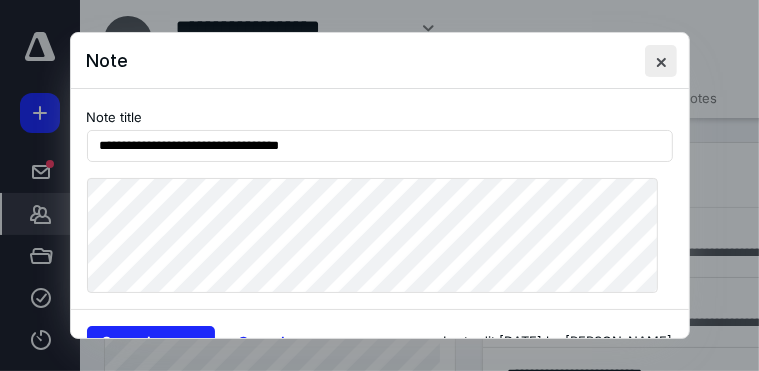 click at bounding box center (661, 61) 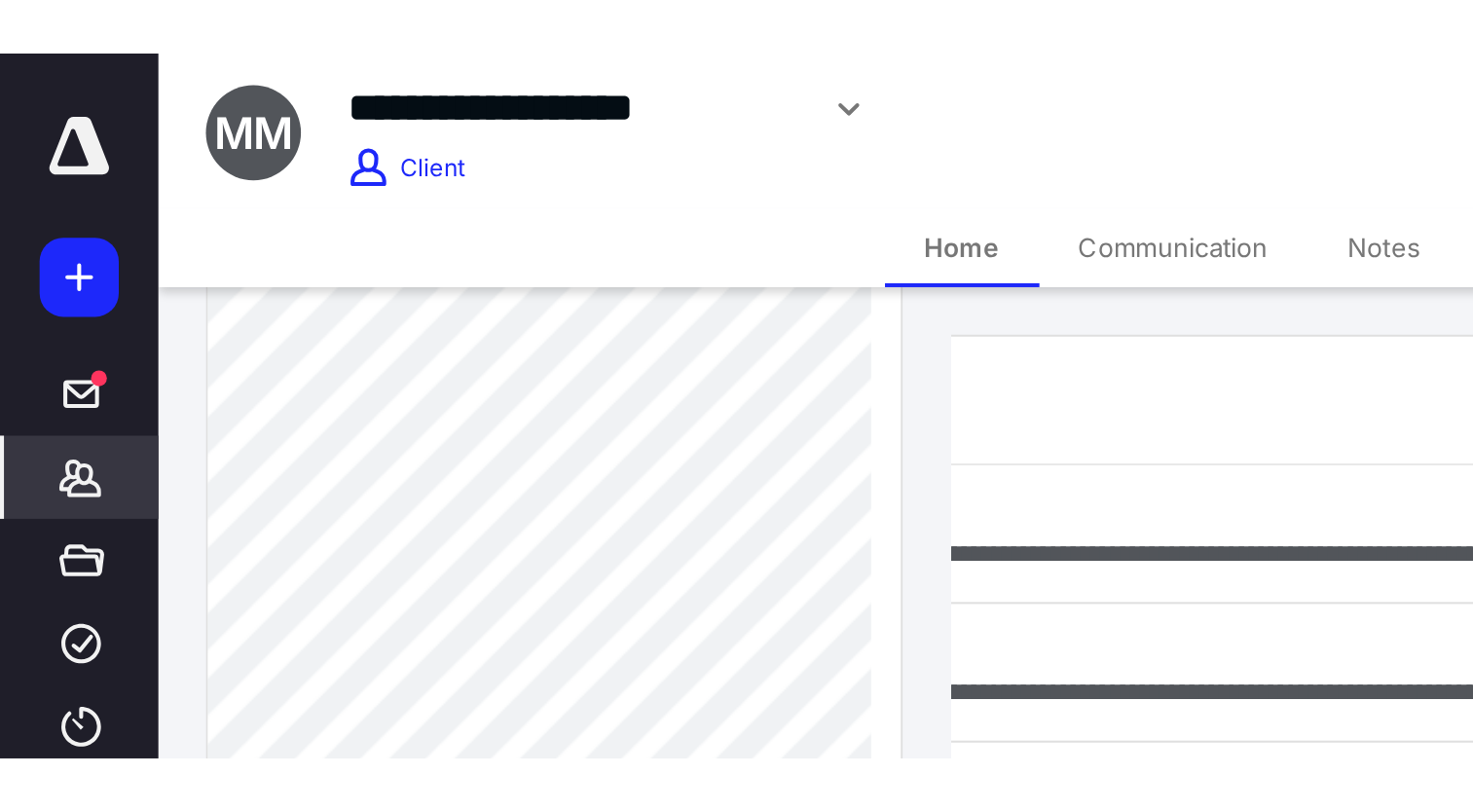 scroll, scrollTop: 0, scrollLeft: 0, axis: both 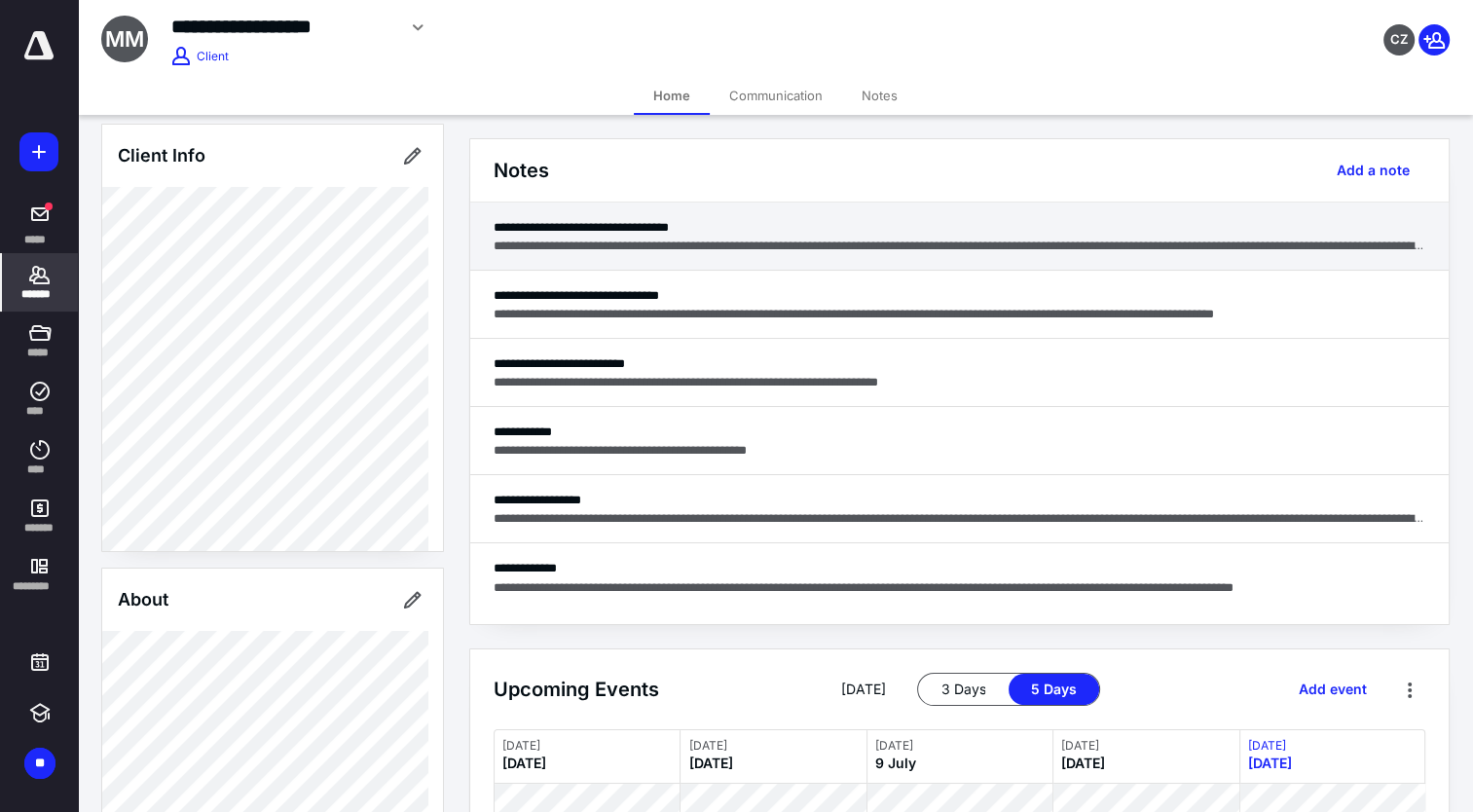 click on "**********" at bounding box center (959, 227) 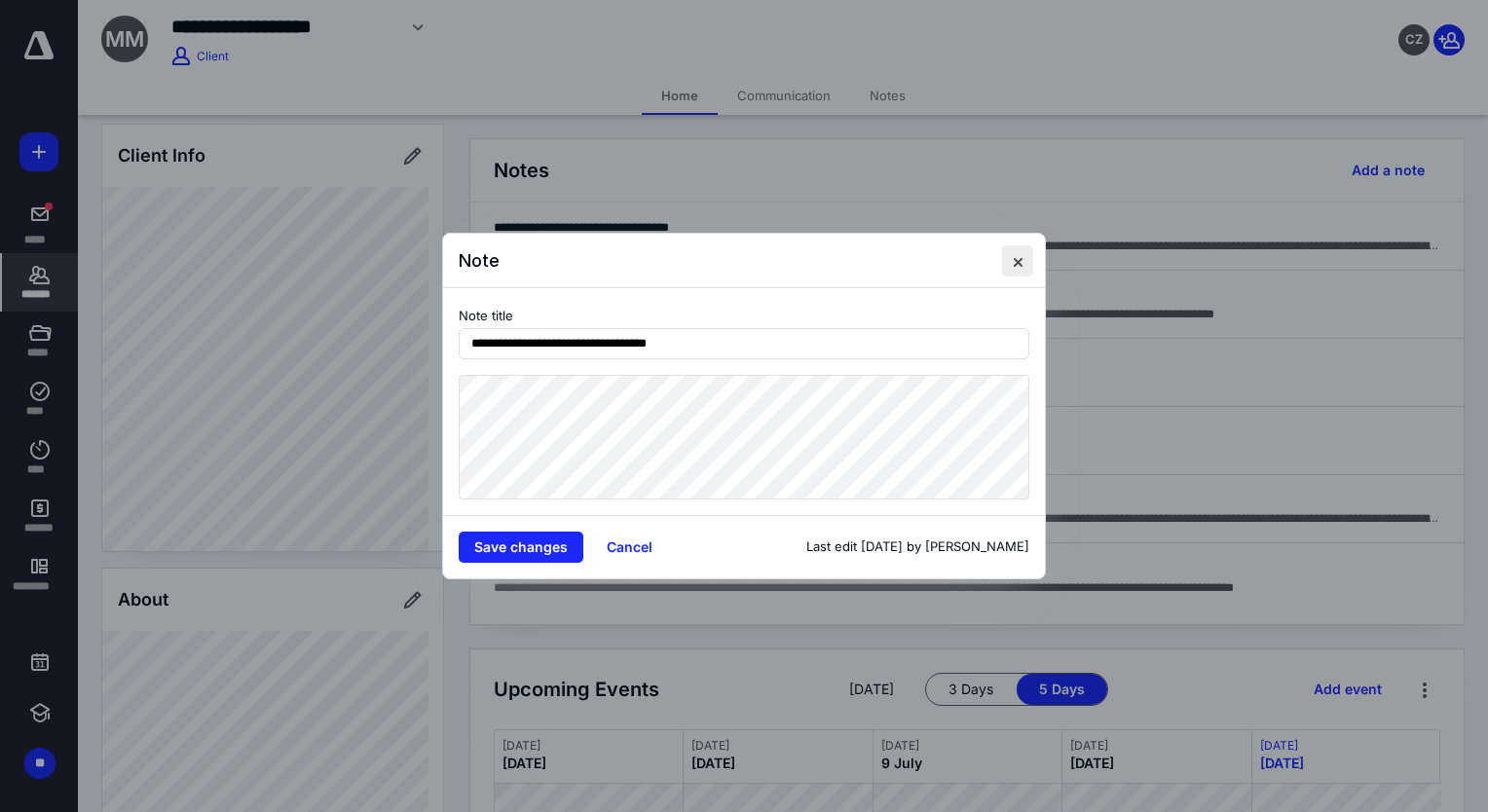 click at bounding box center [1018, 261] 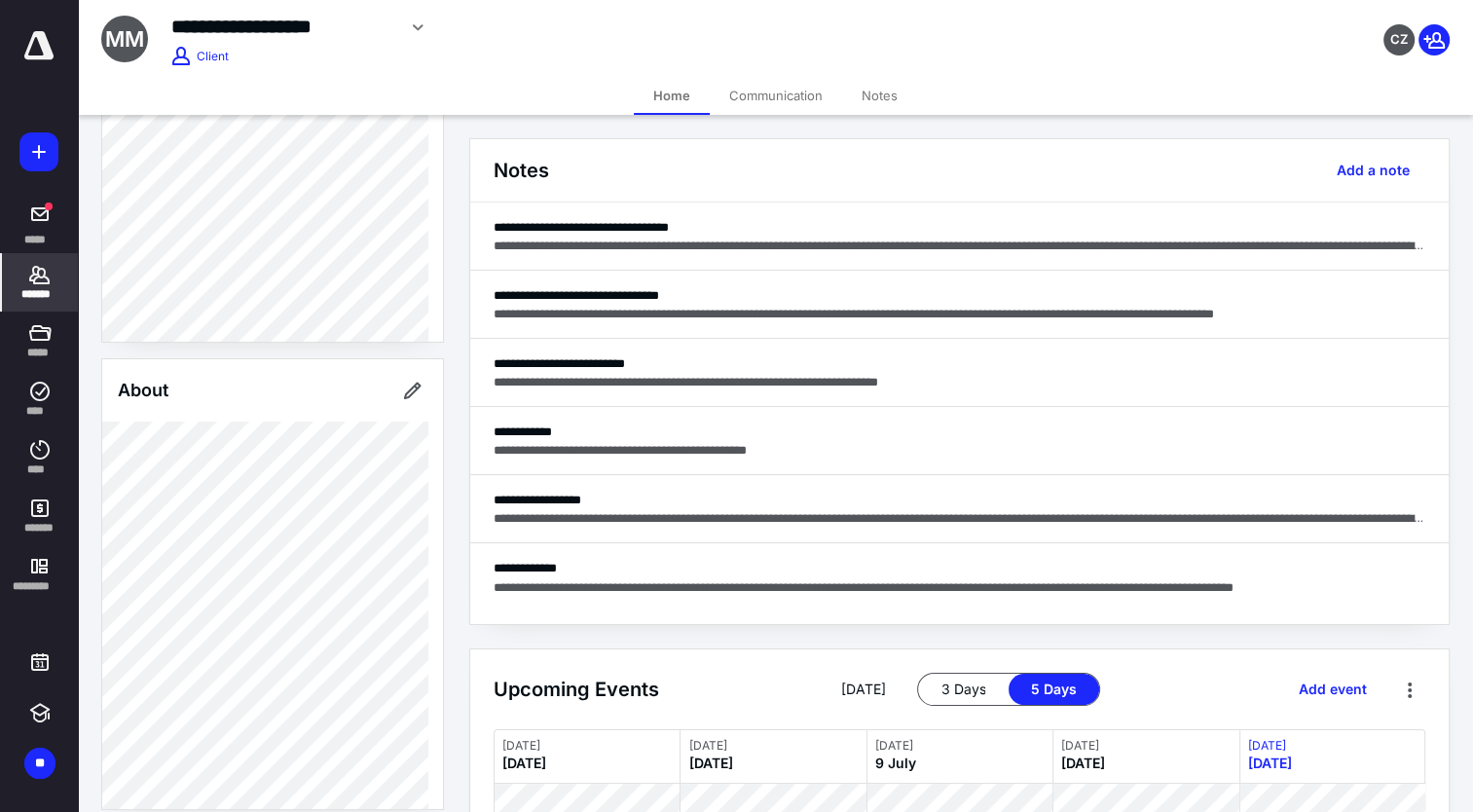 scroll, scrollTop: 0, scrollLeft: 0, axis: both 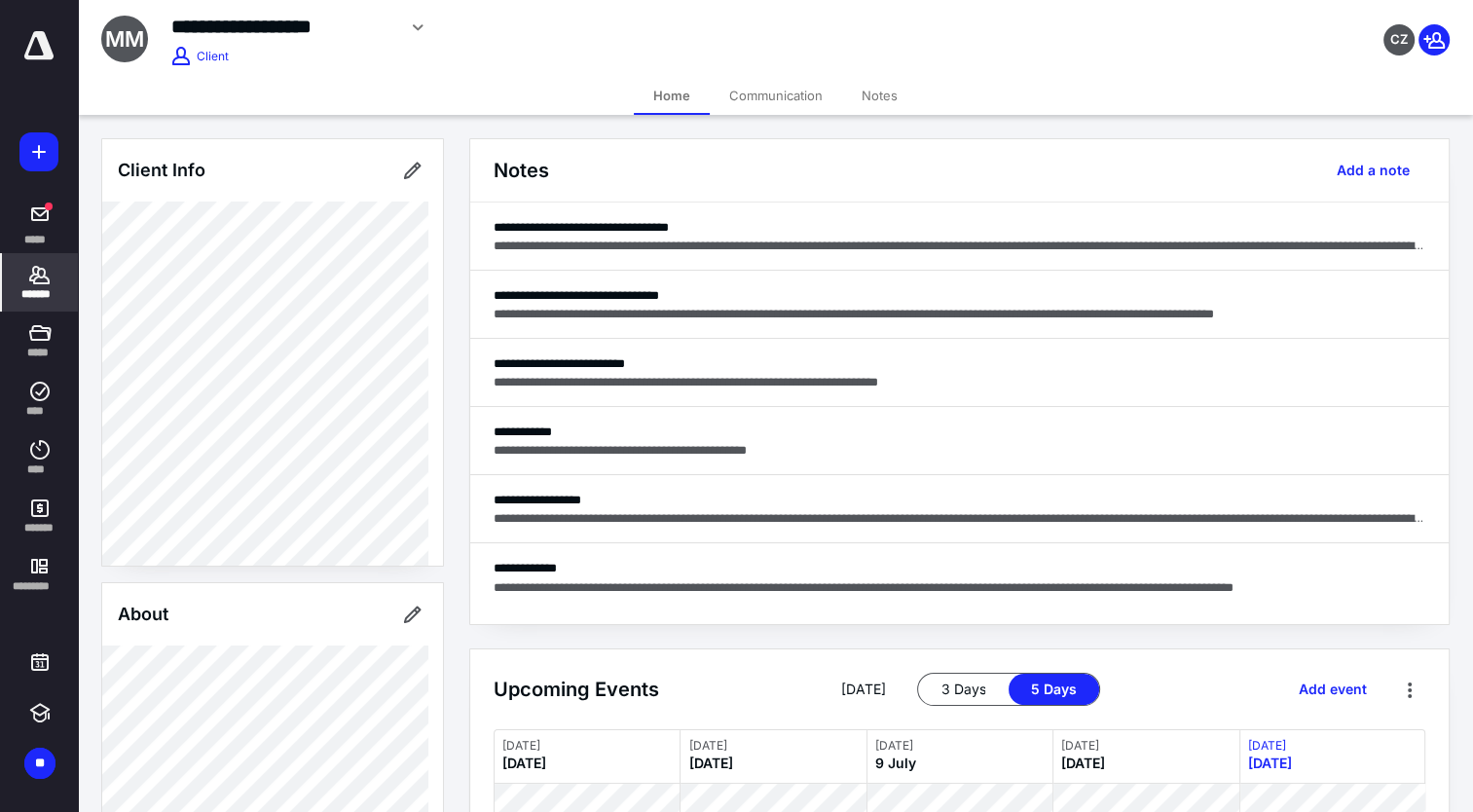 click on "Communication" at bounding box center (776, 95) 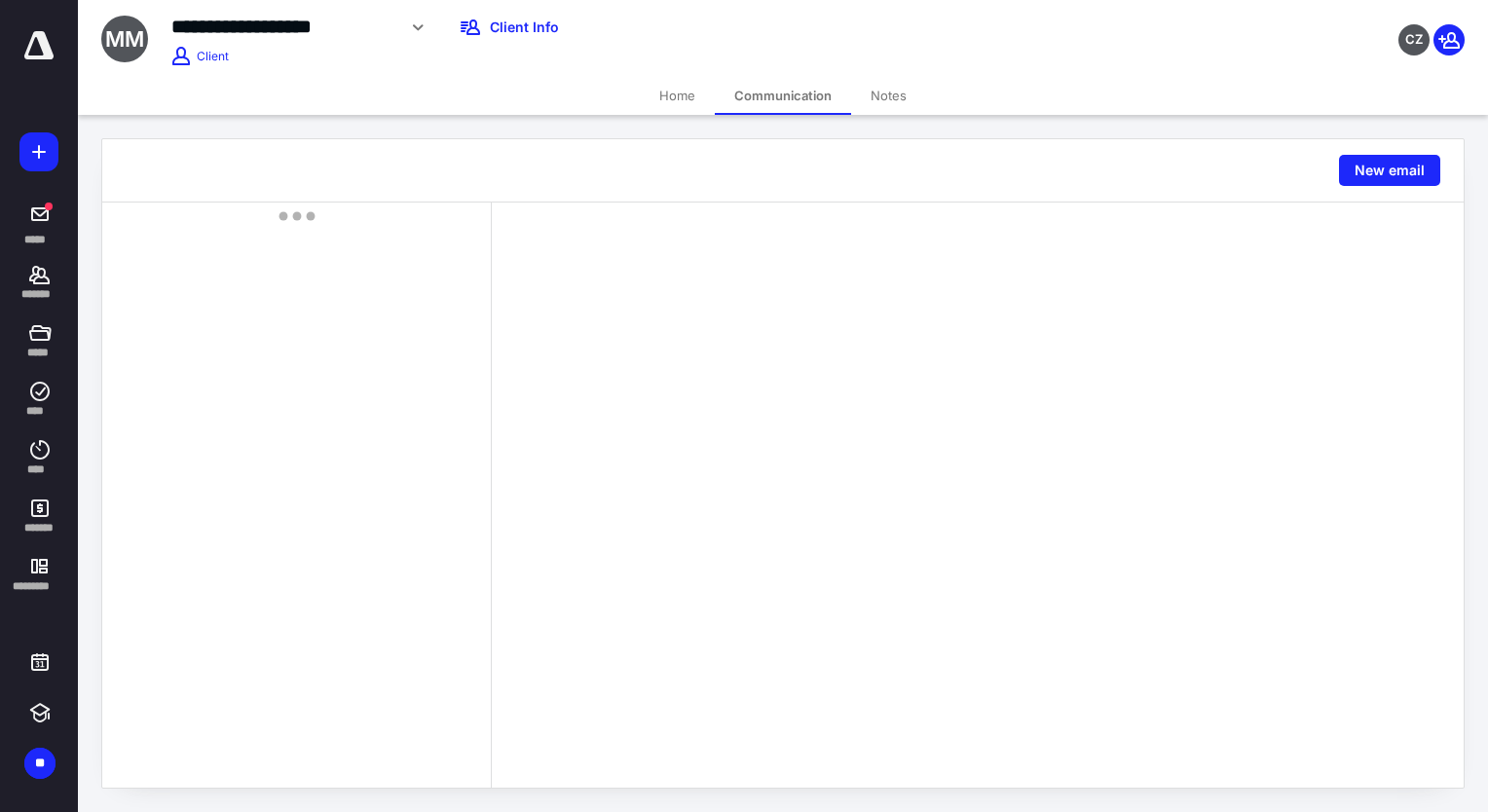 click on "Home" at bounding box center [677, 95] 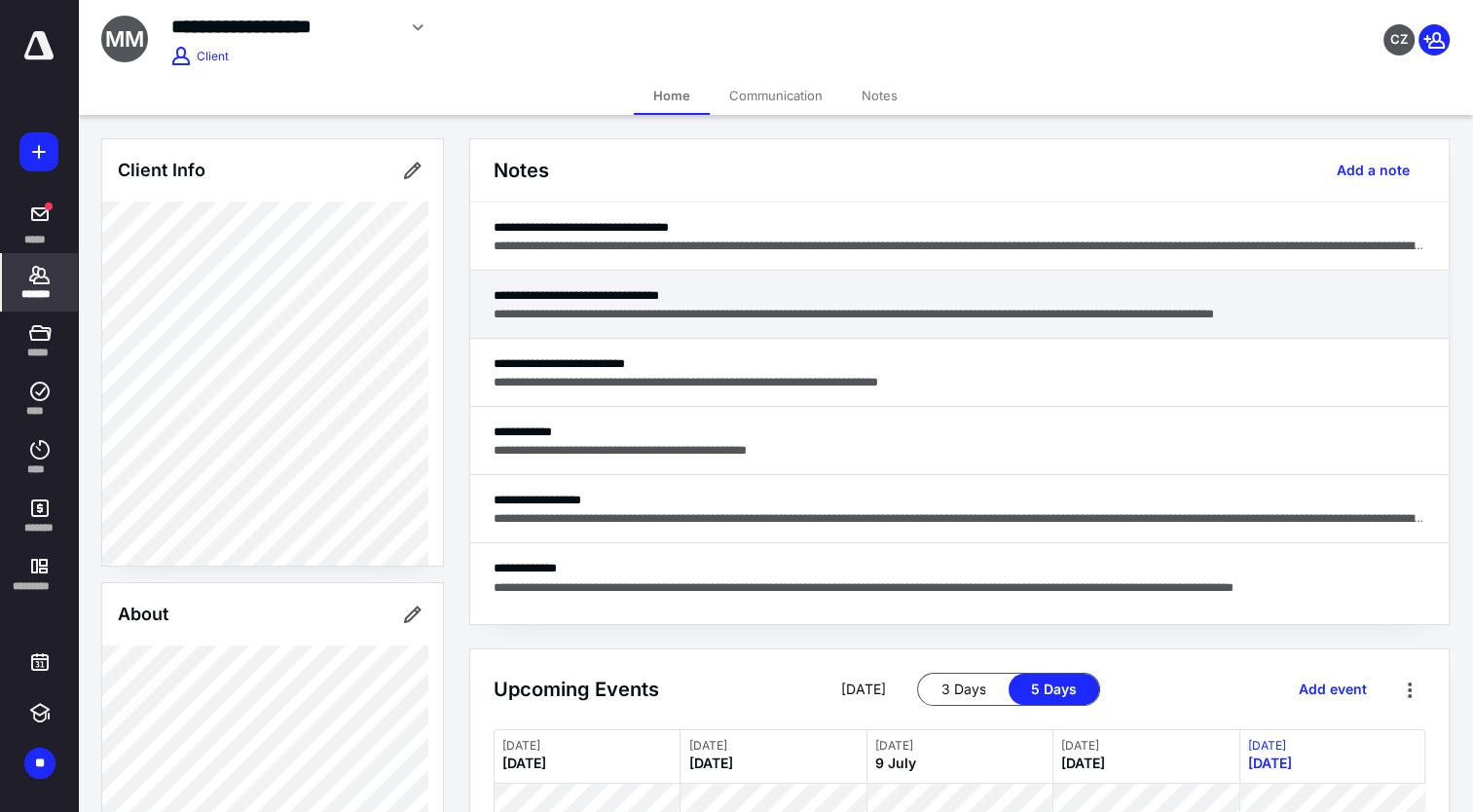 click on "**********" at bounding box center [959, 314] 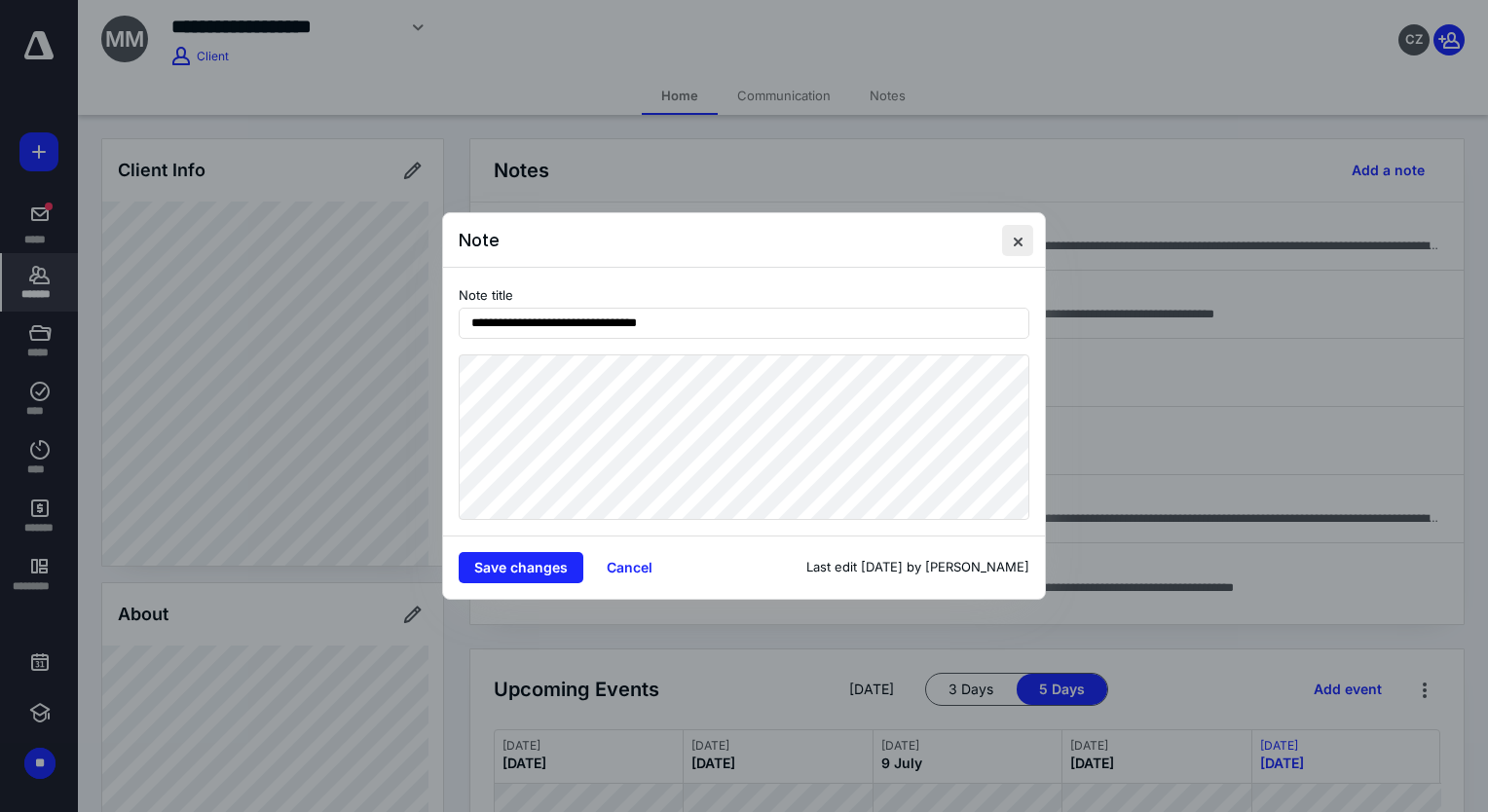click at bounding box center [1018, 240] 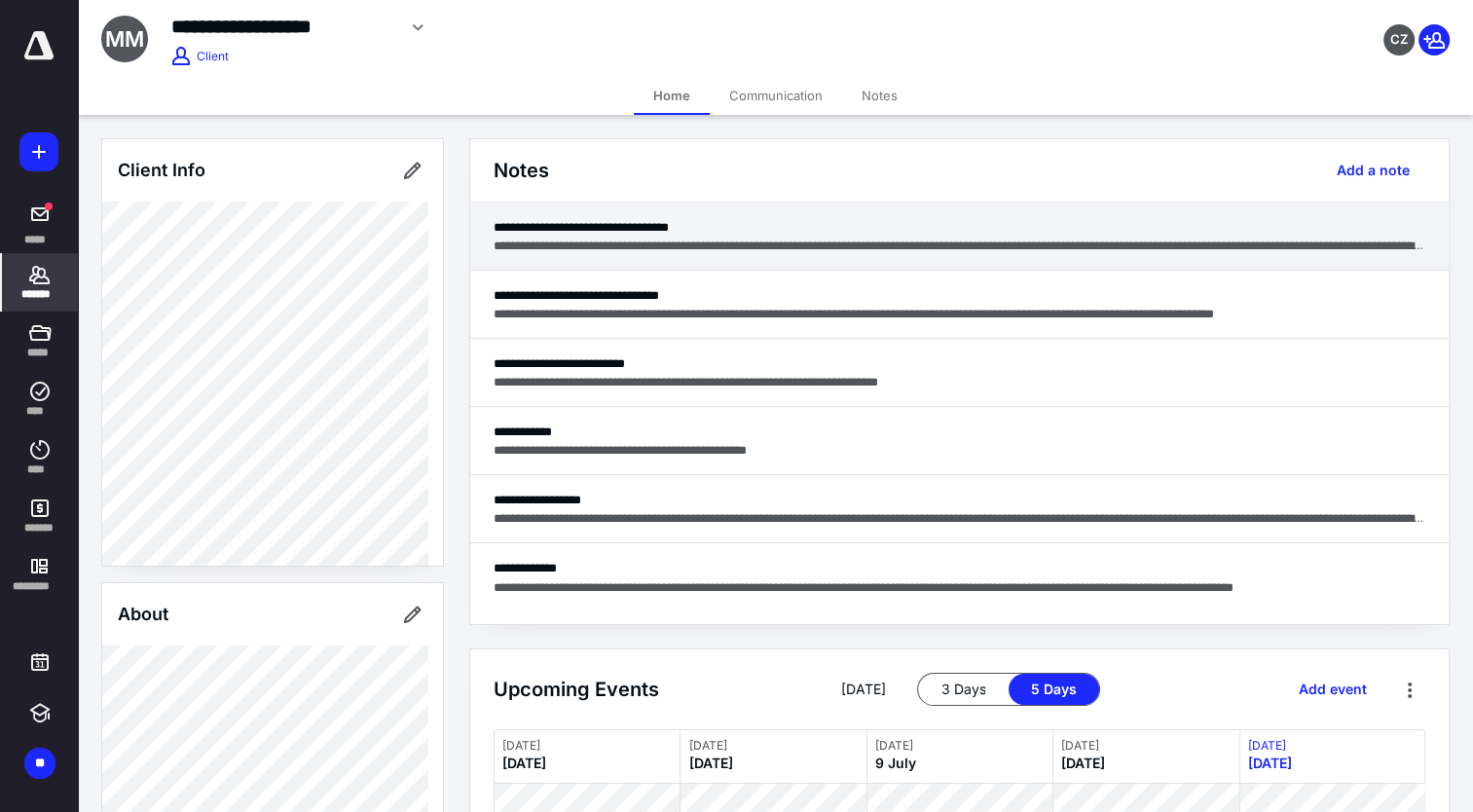 click on "**********" at bounding box center (959, 245) 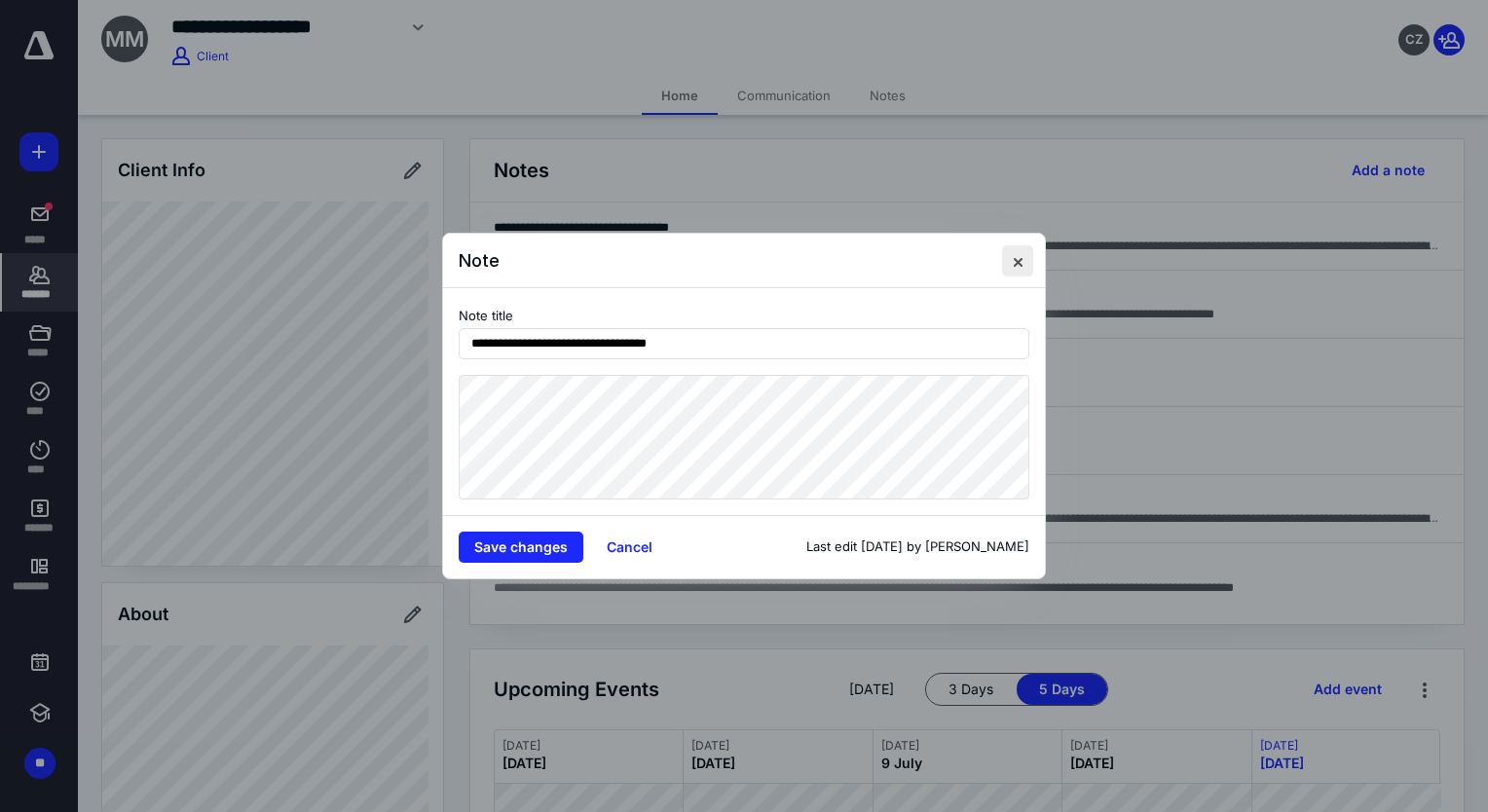 click at bounding box center [1018, 261] 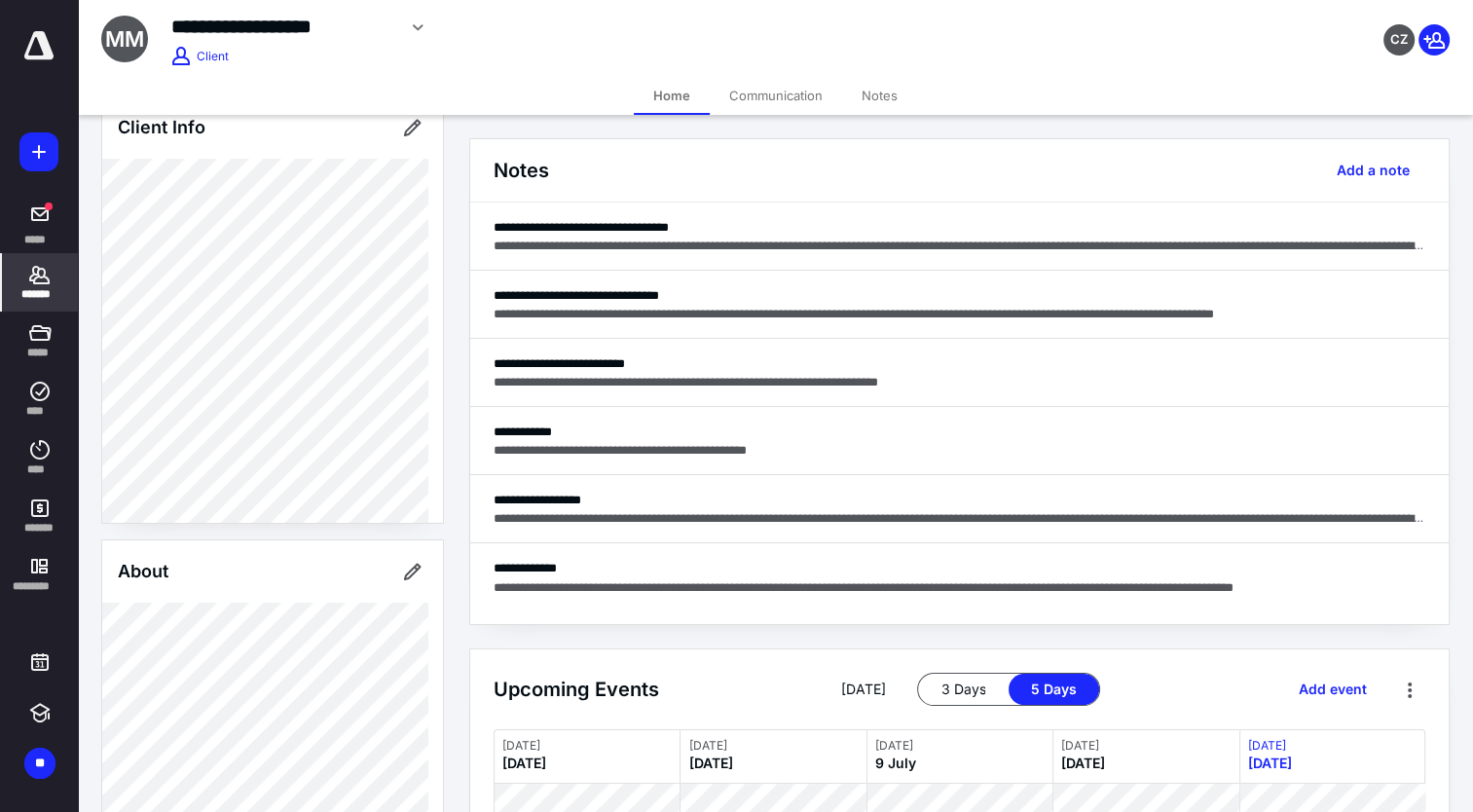 scroll, scrollTop: 46, scrollLeft: 0, axis: vertical 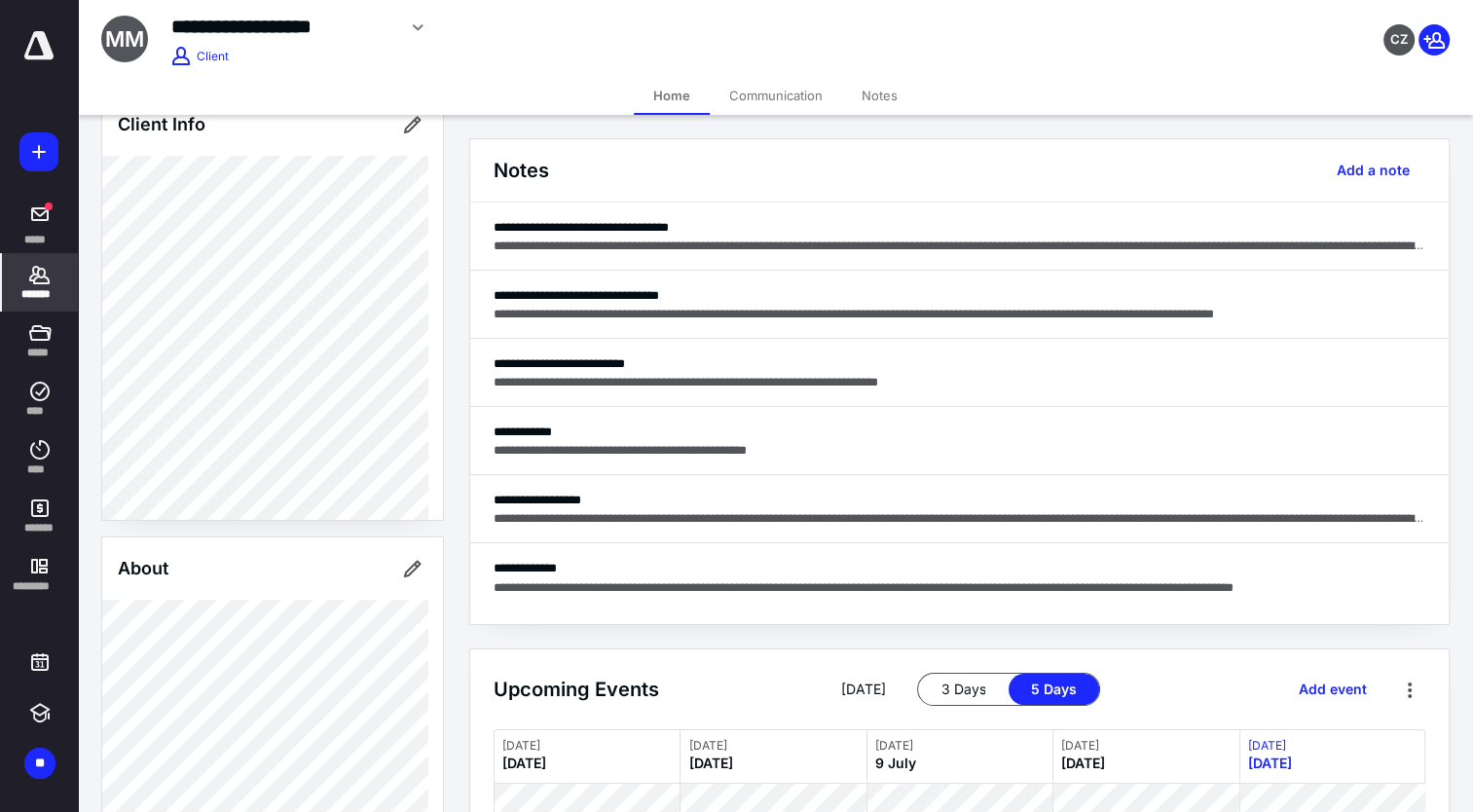 click on "*******" at bounding box center (40, 282) 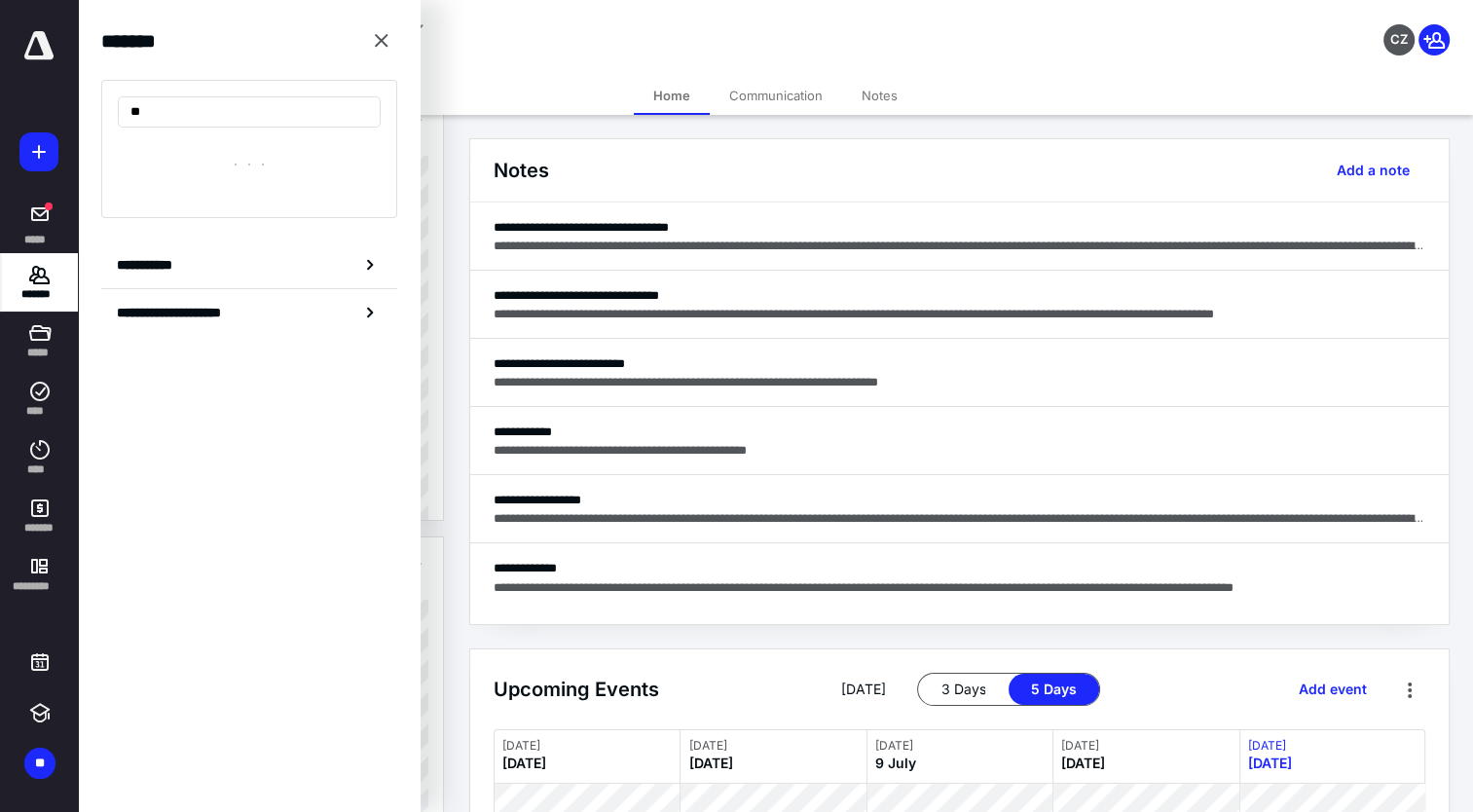 type on "*" 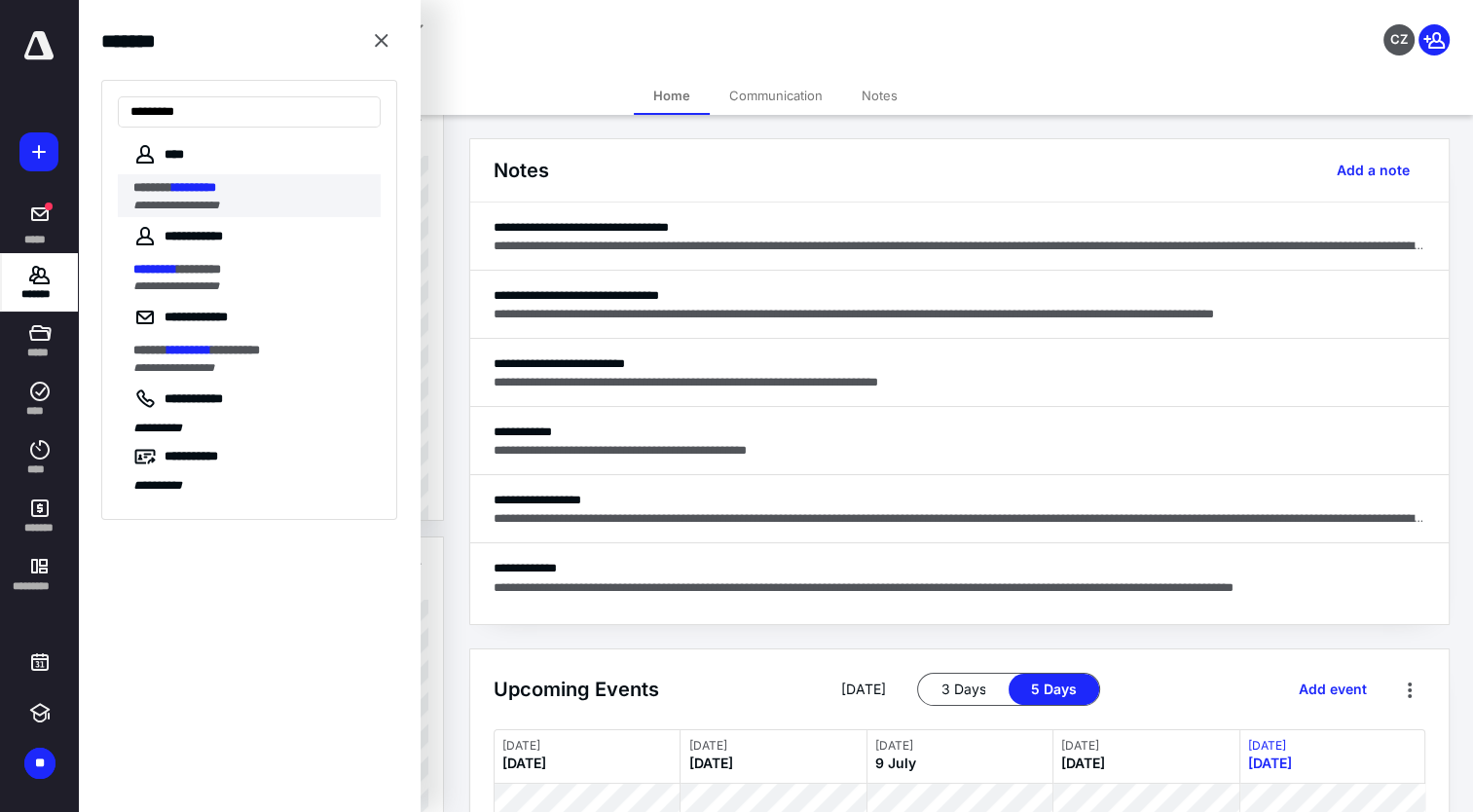 type on "*********" 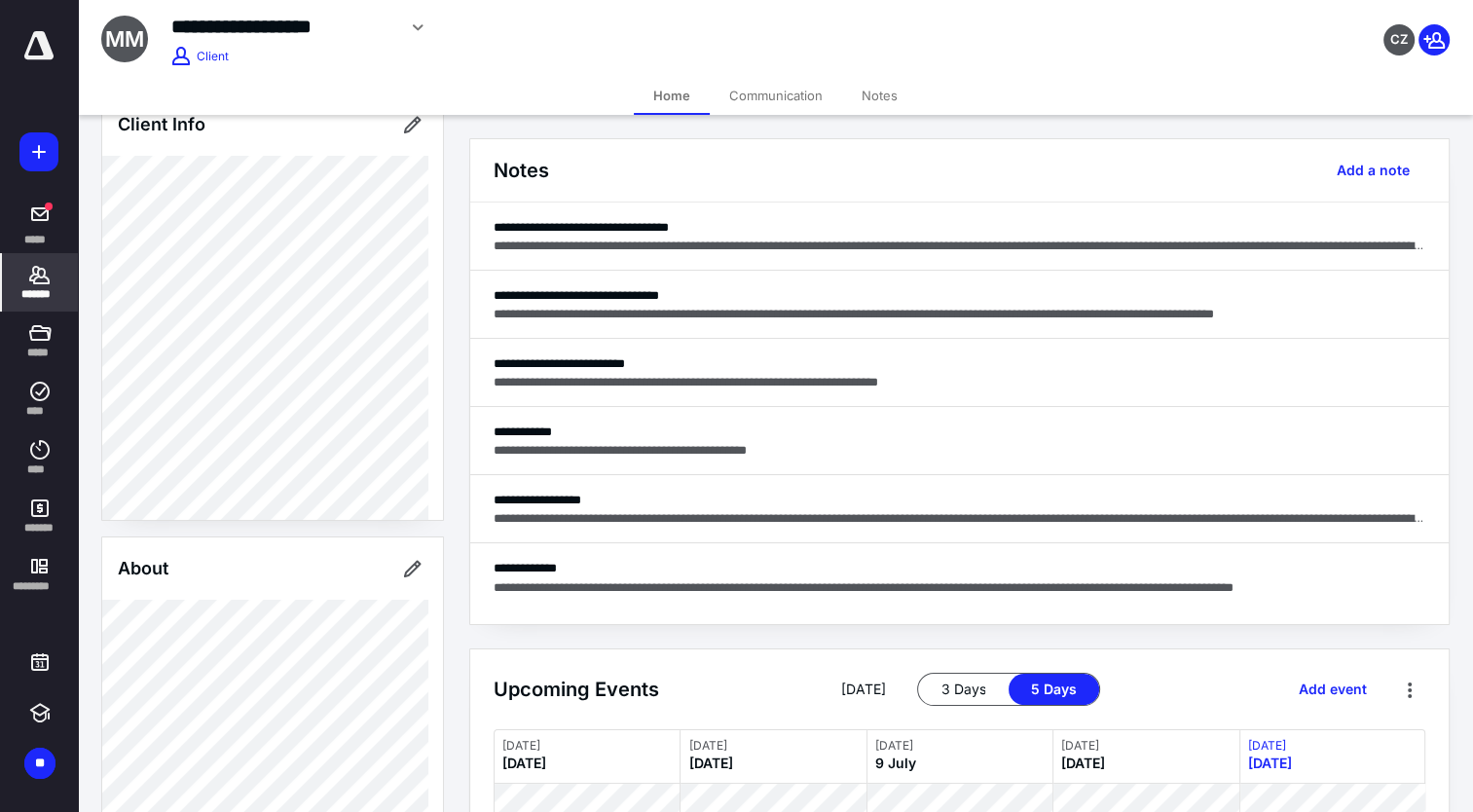 click on "*******" at bounding box center [40, 294] 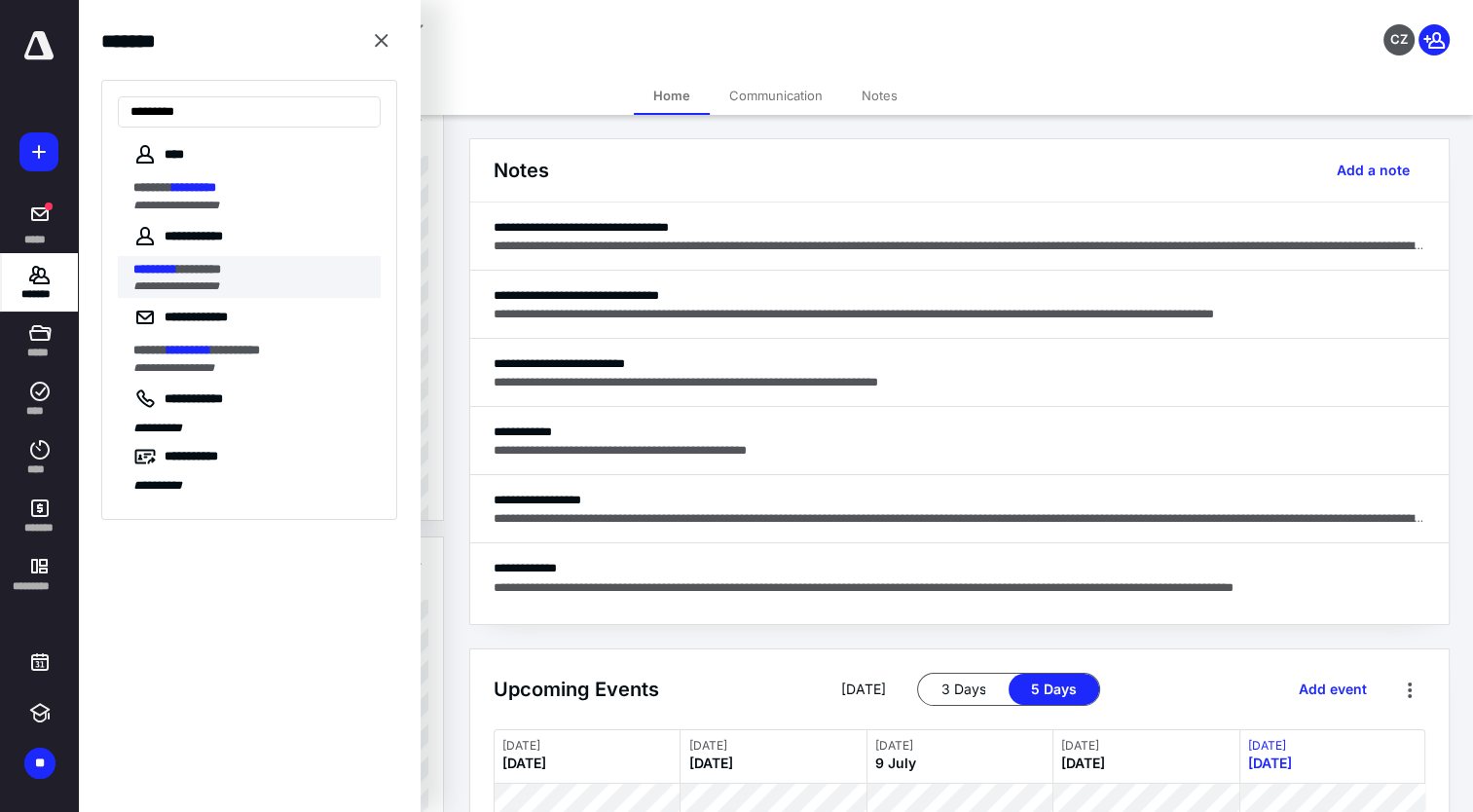 type on "*********" 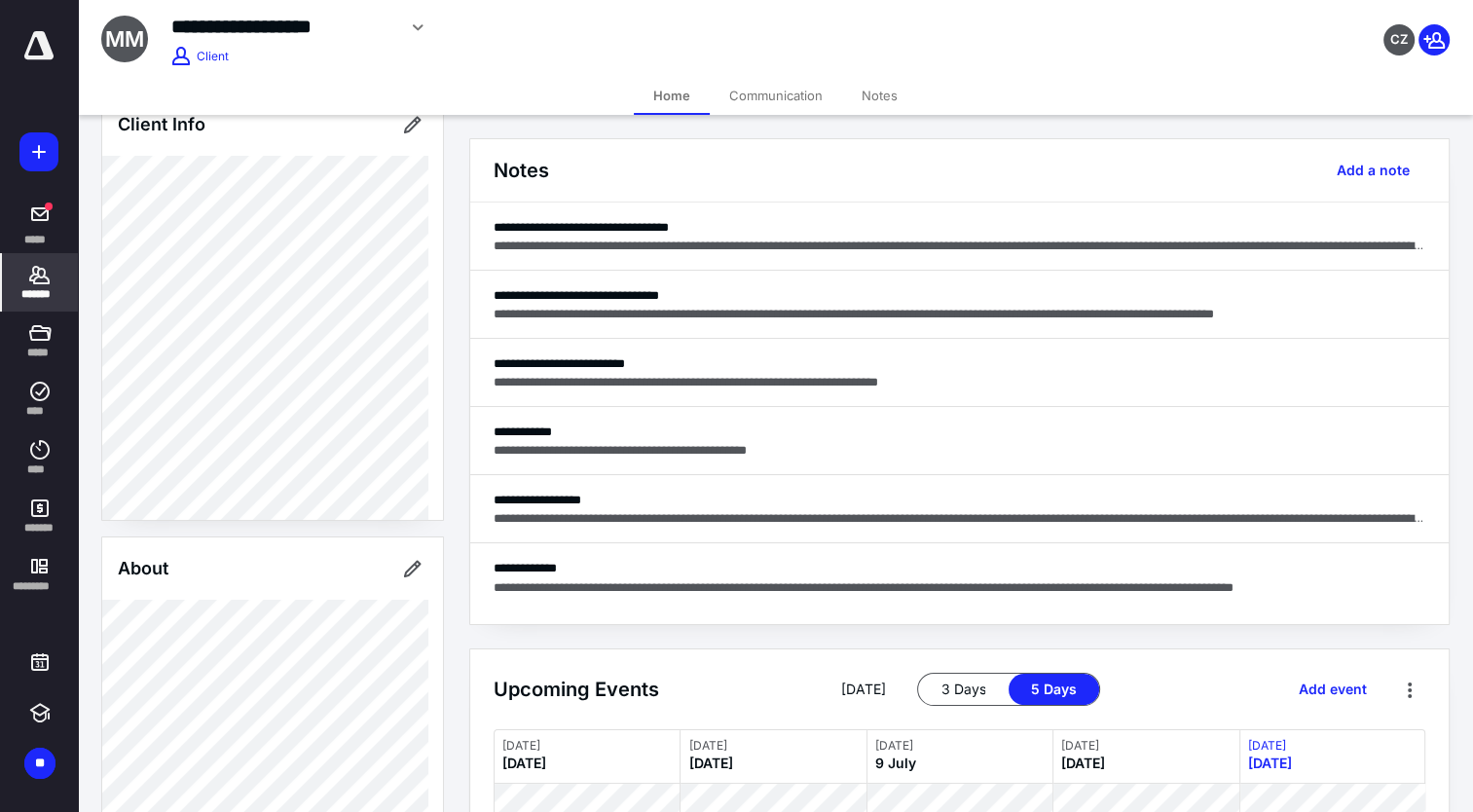 click on "CZ" at bounding box center (1230, 27) 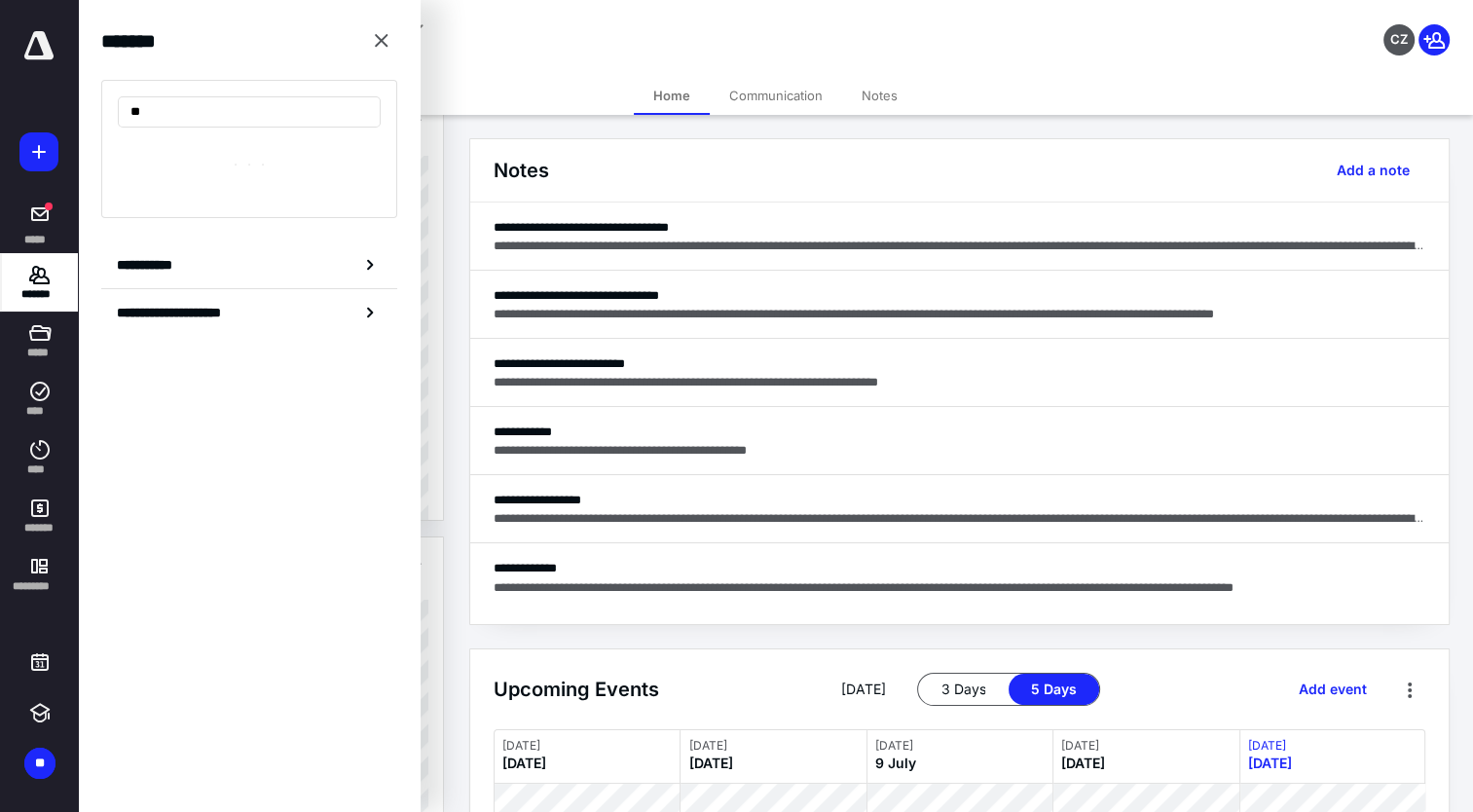 type on "*" 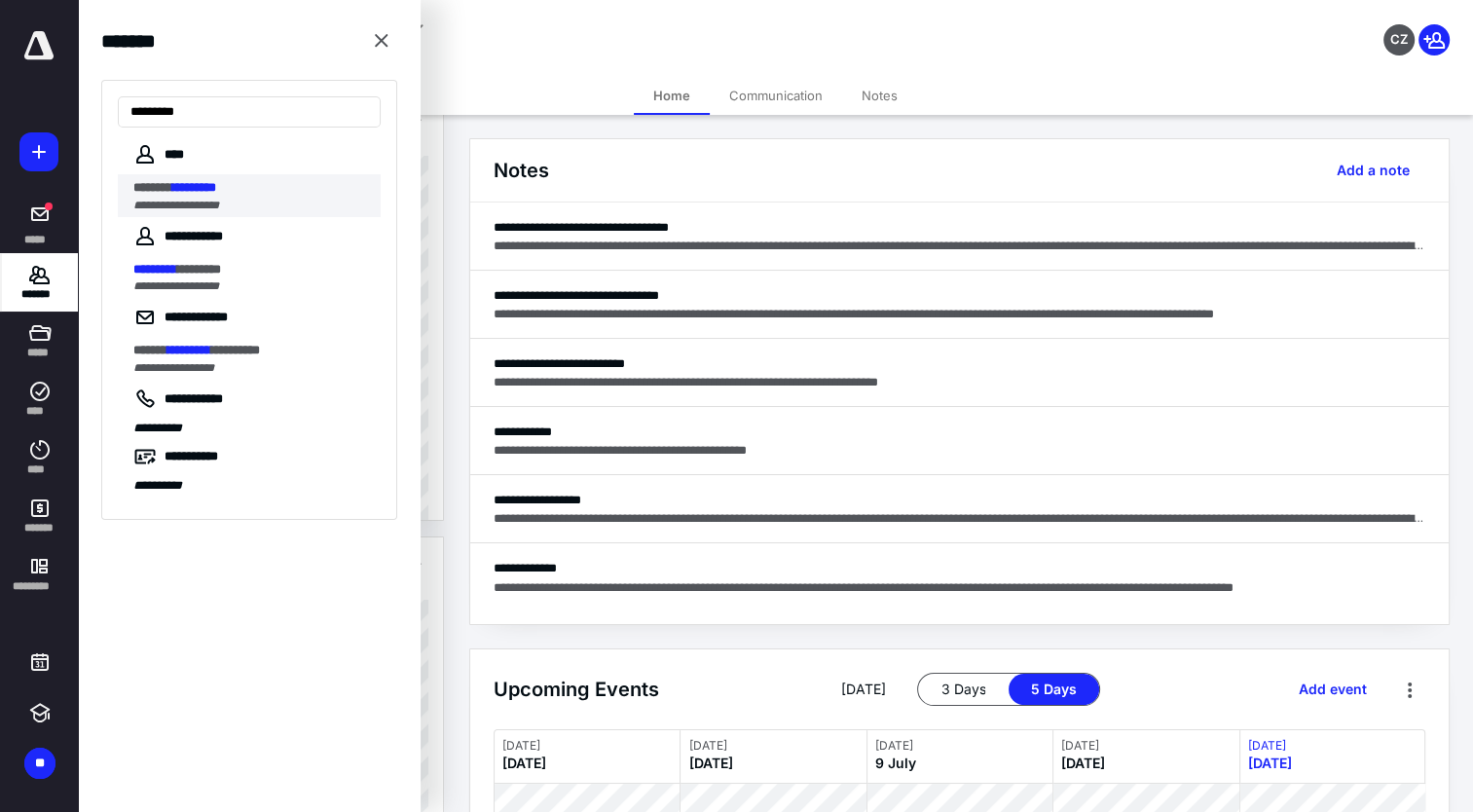 type on "*********" 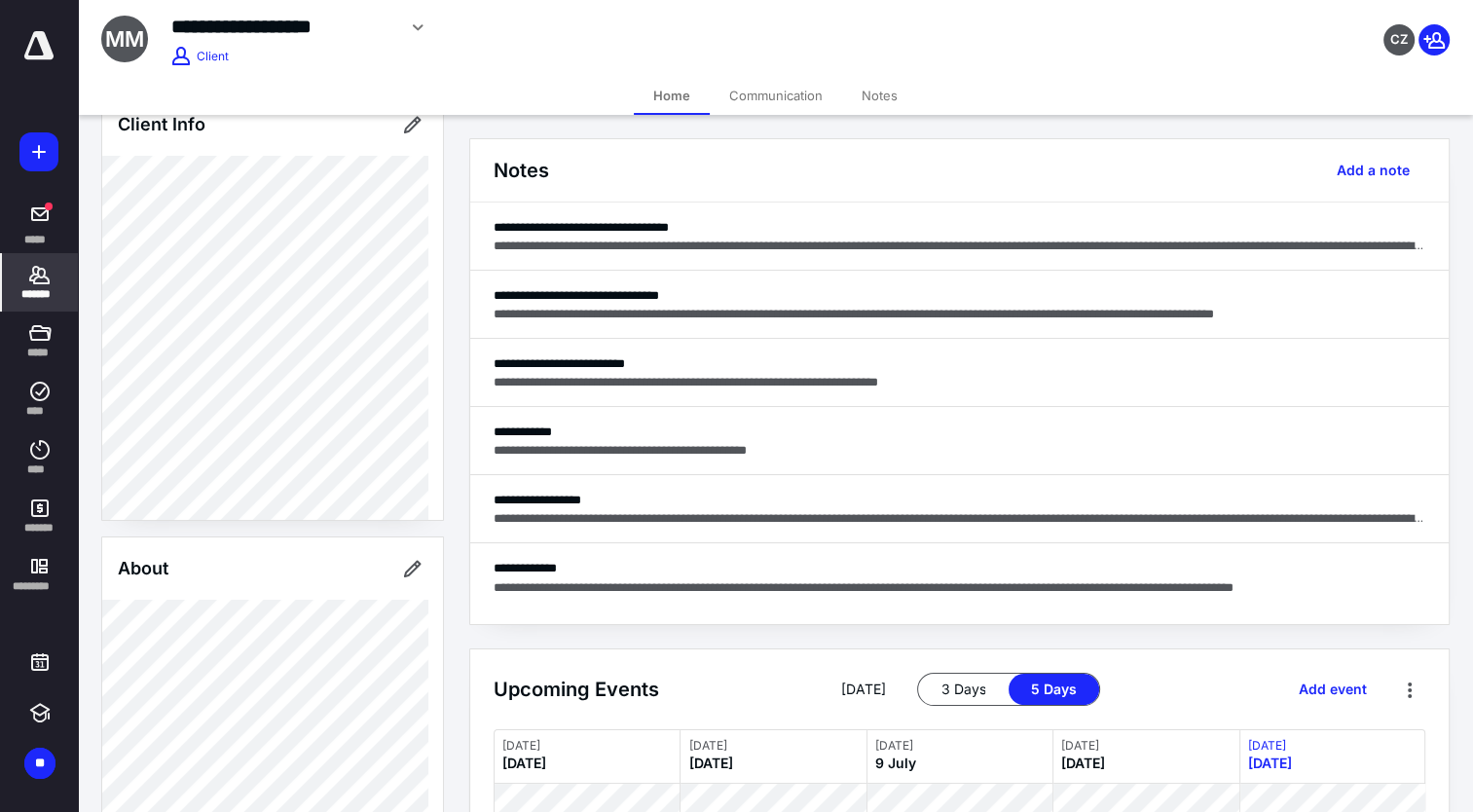 scroll, scrollTop: 107, scrollLeft: 0, axis: vertical 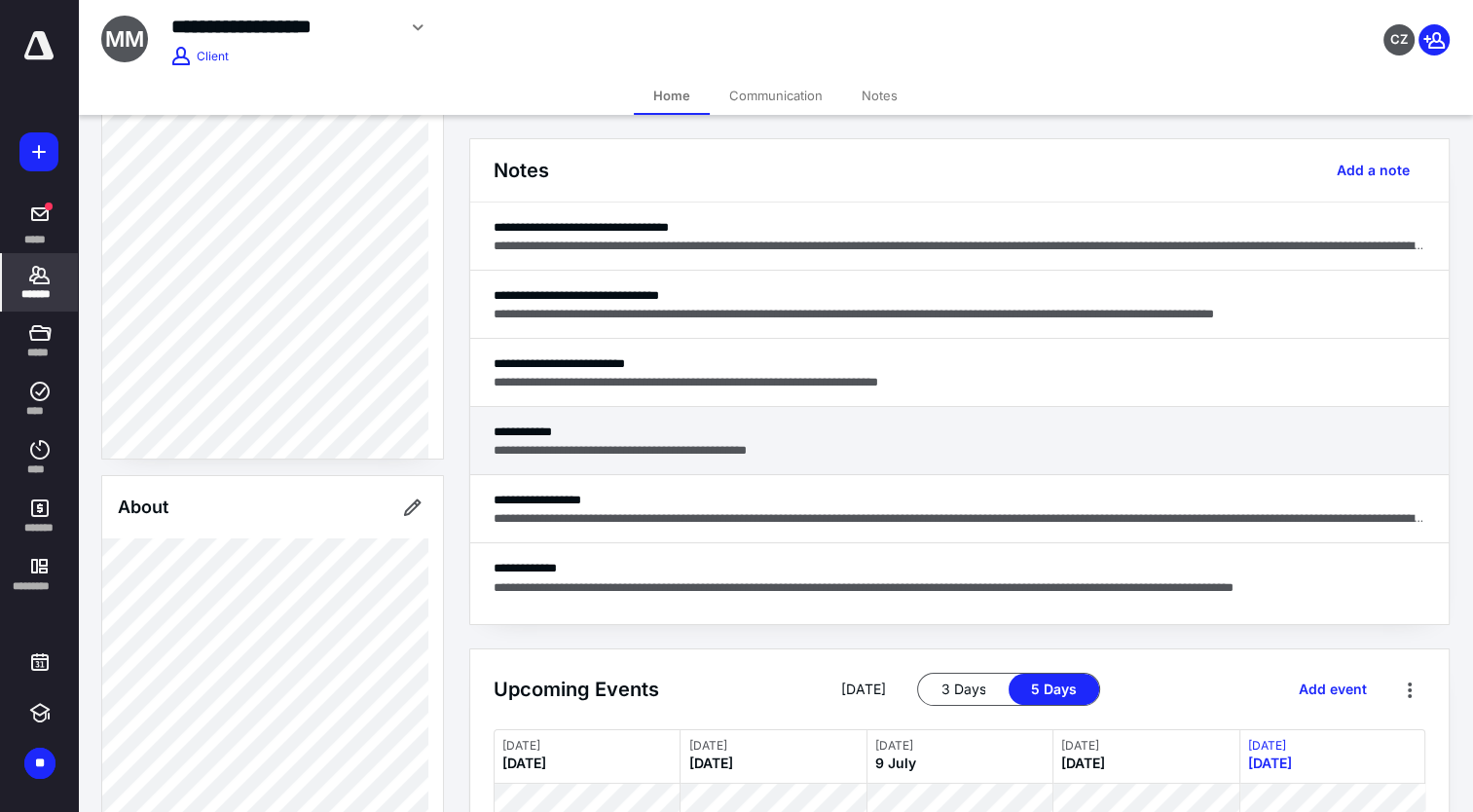 click on "**********" at bounding box center [959, 441] 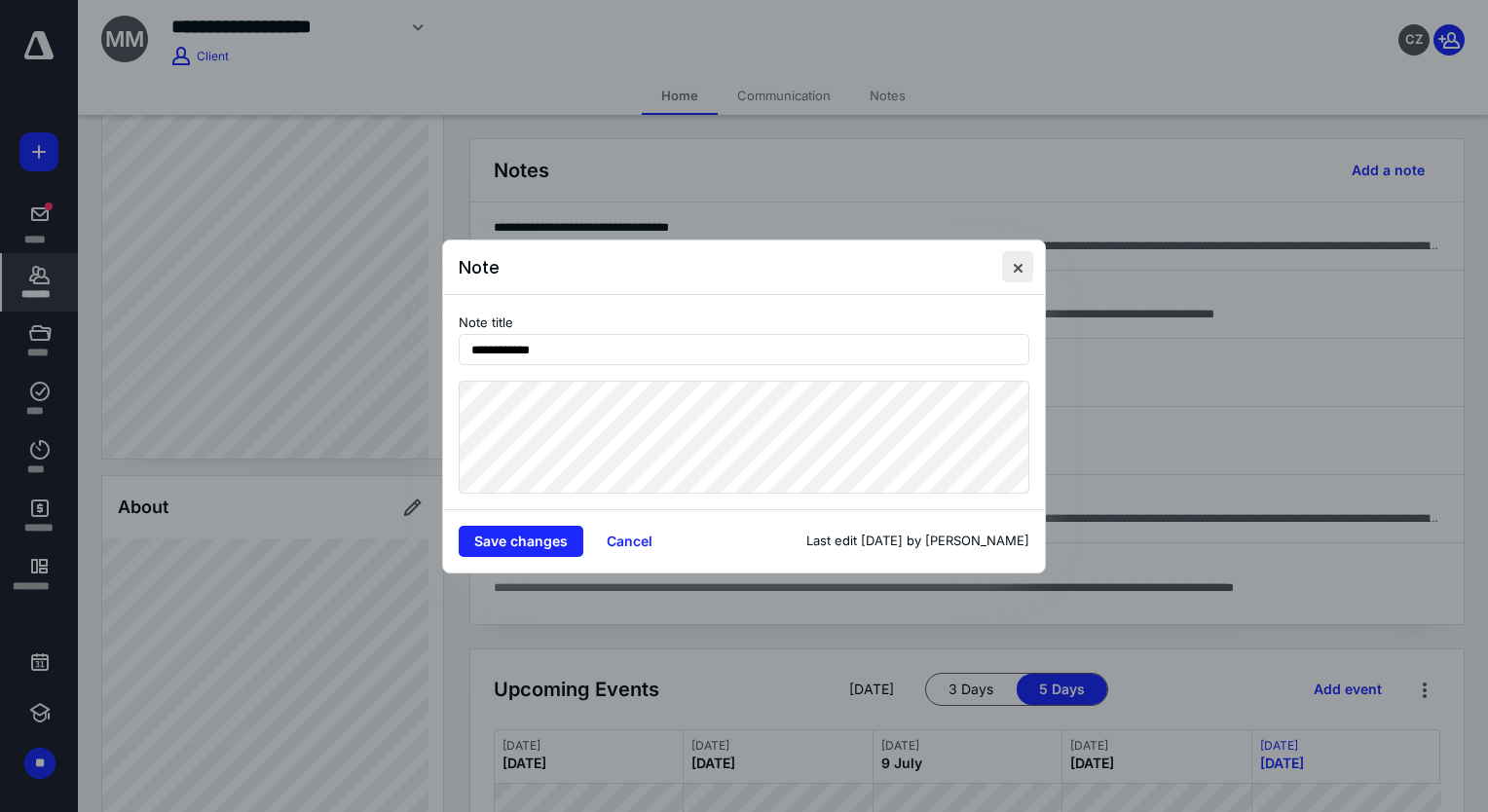 click at bounding box center (1018, 267) 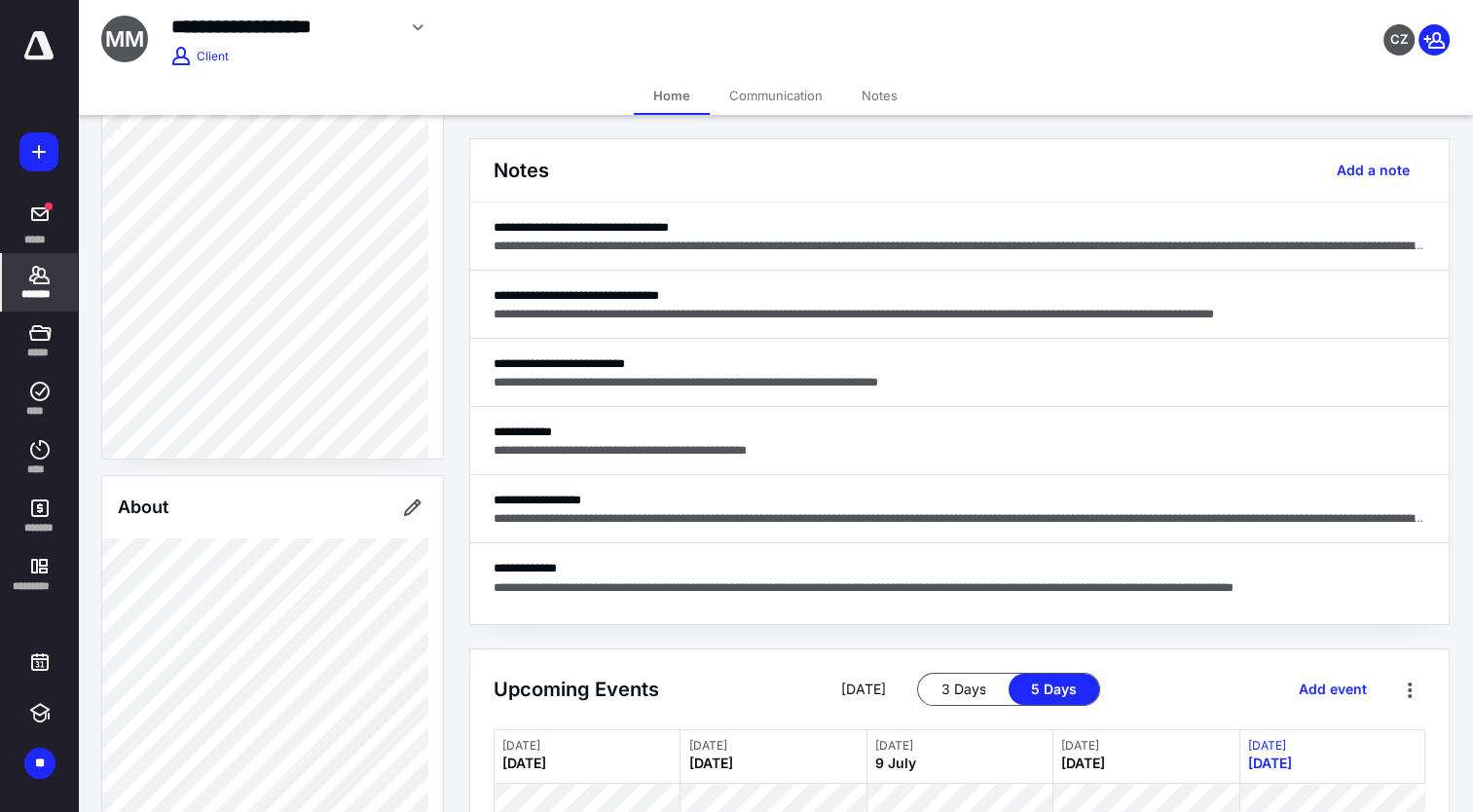 click on "**********" at bounding box center [970, 606] 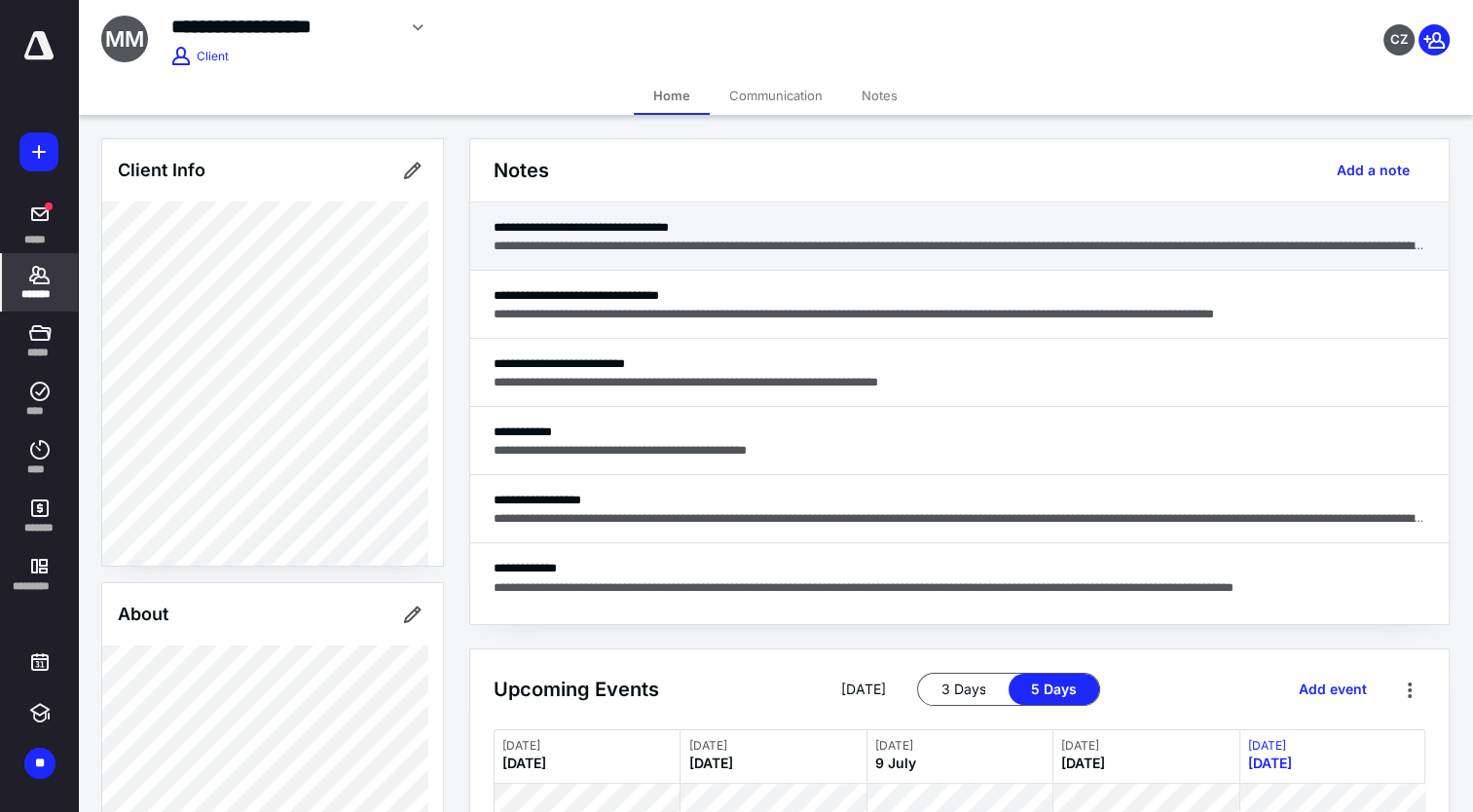 click on "**********" at bounding box center (959, 237) 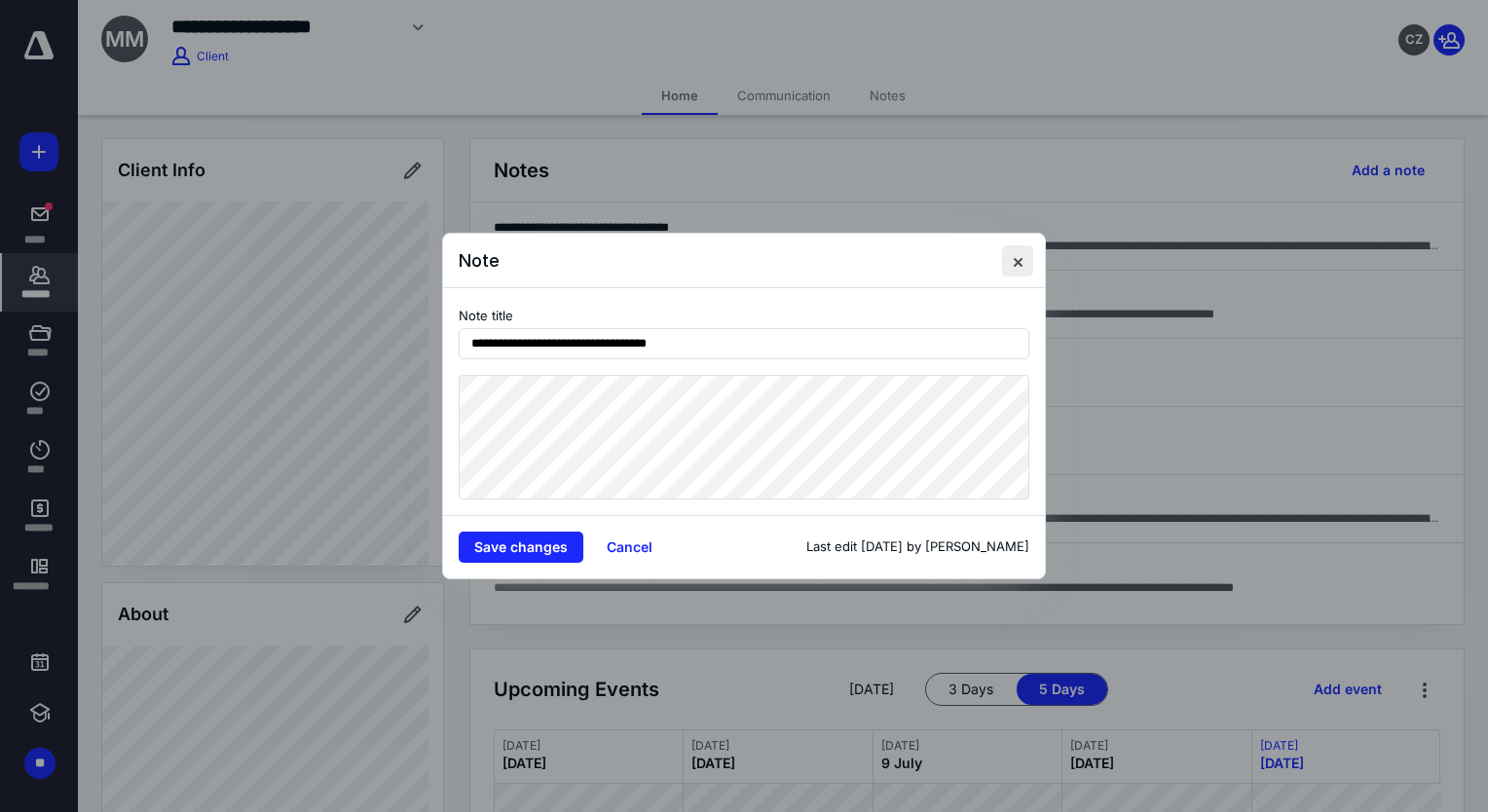 click at bounding box center (1018, 261) 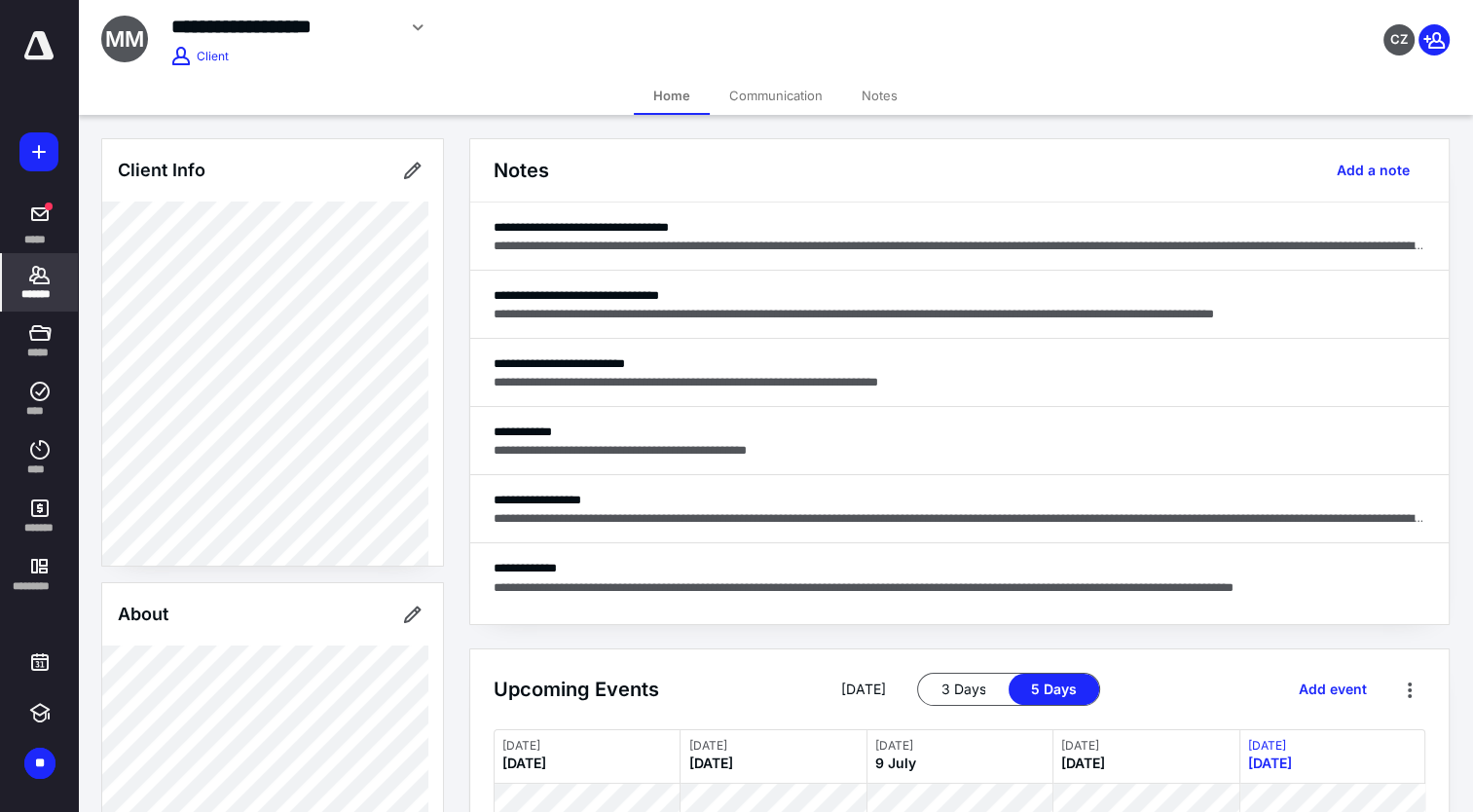 click on "**********" at bounding box center (959, 237) 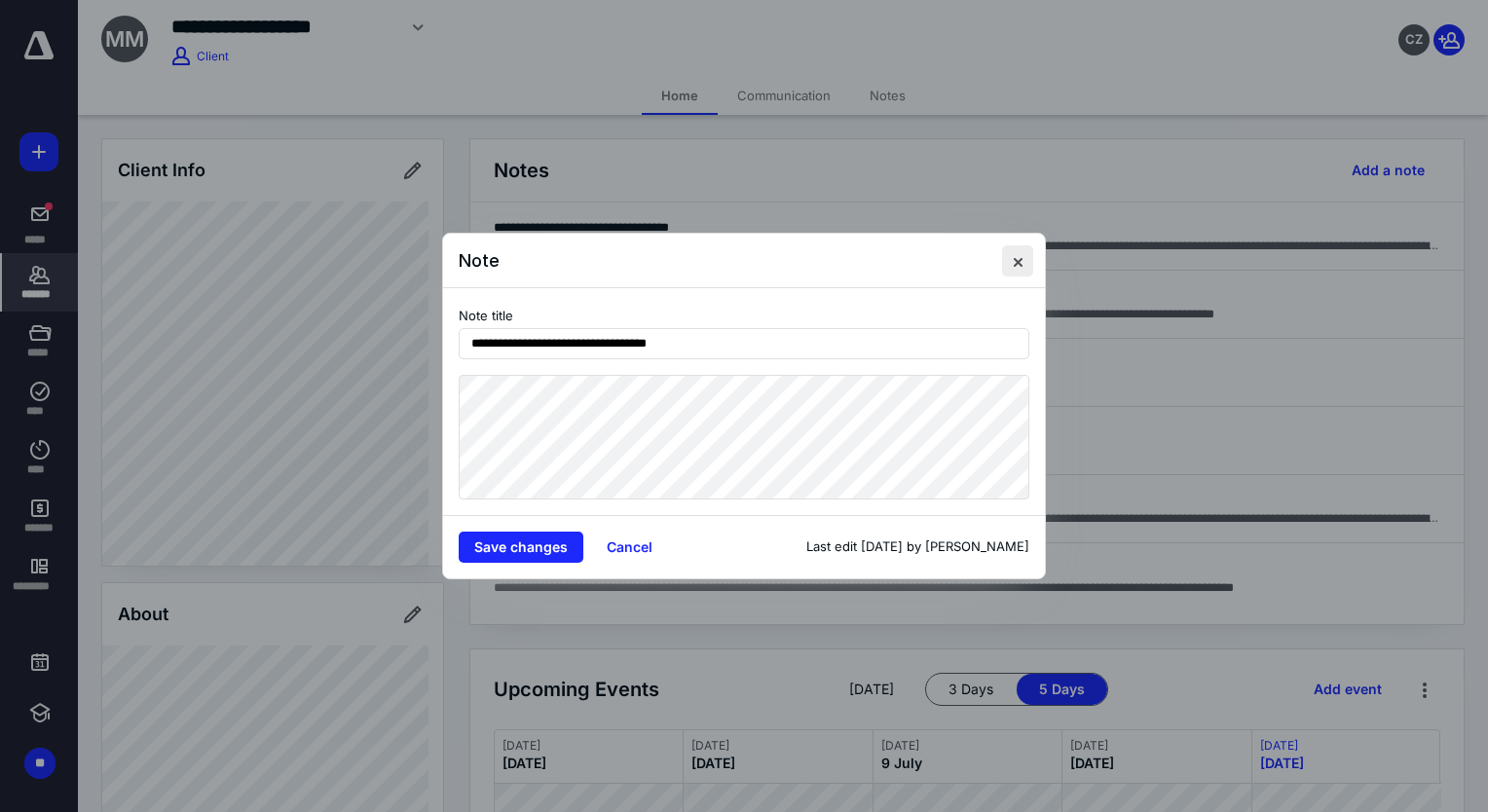 click at bounding box center [1018, 261] 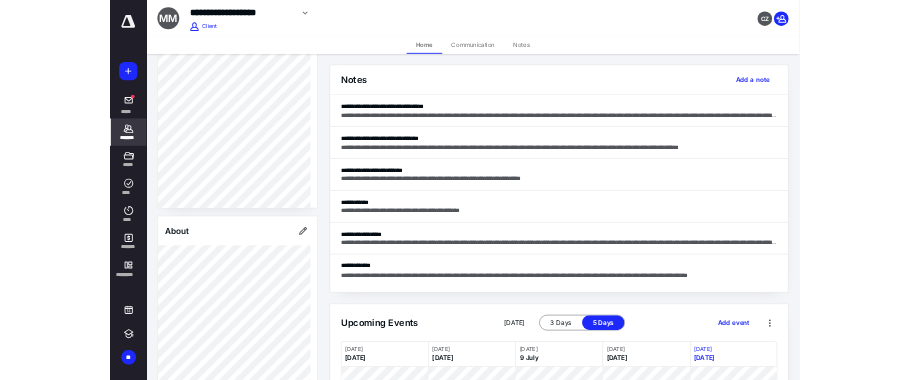 scroll, scrollTop: 128, scrollLeft: 0, axis: vertical 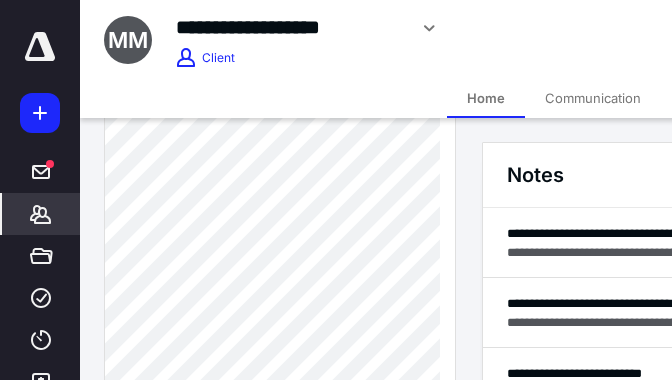 click on "**********" at bounding box center (592, 39) 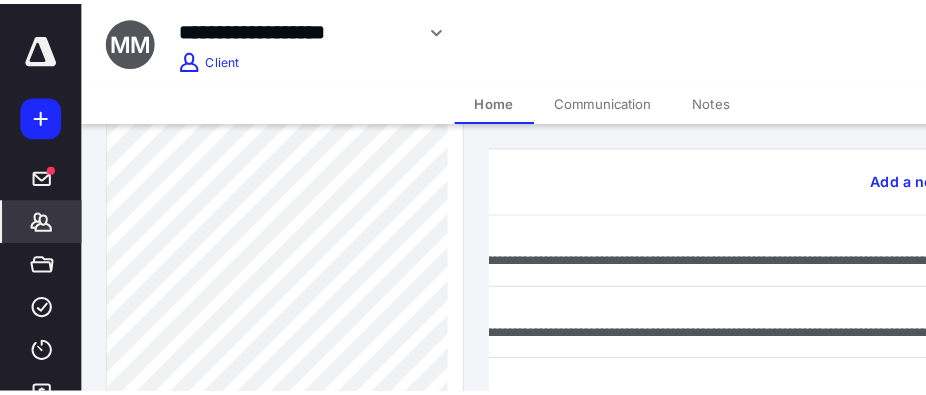scroll, scrollTop: 0, scrollLeft: 216, axis: horizontal 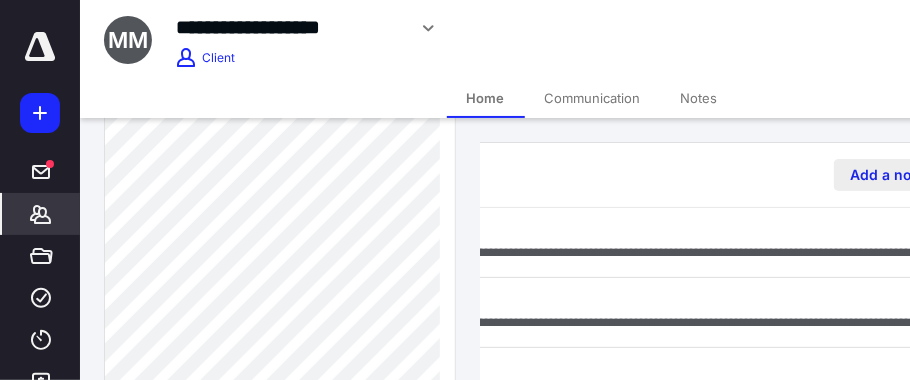click on "Add a note" at bounding box center (887, 175) 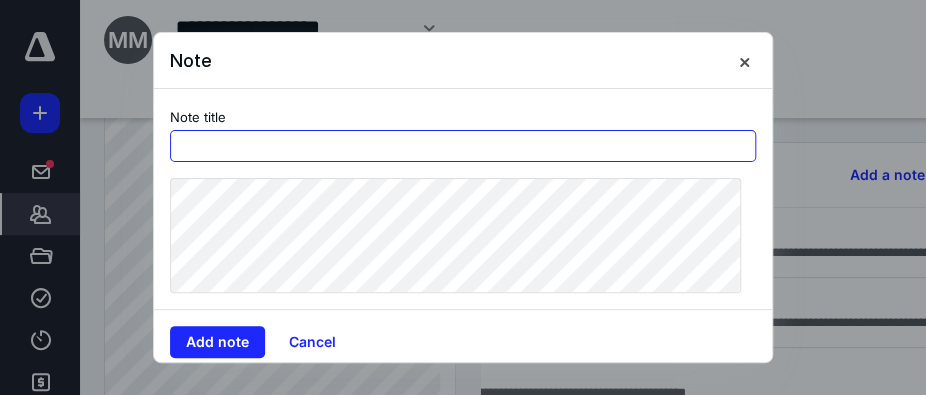 click at bounding box center [463, 146] 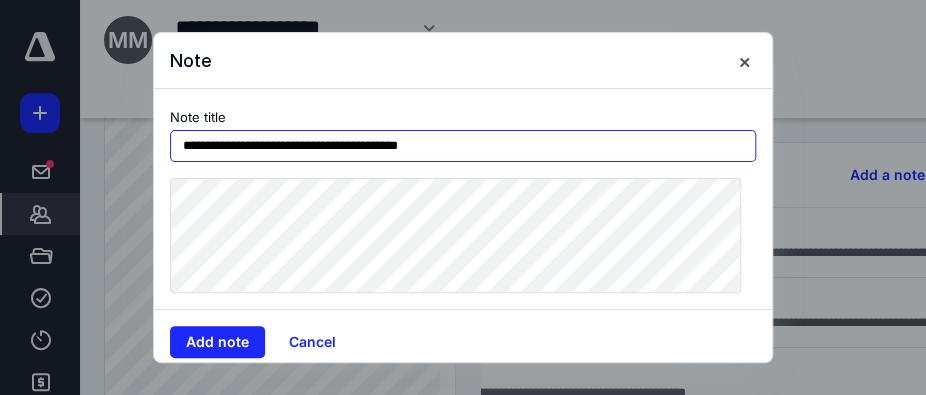 type on "**********" 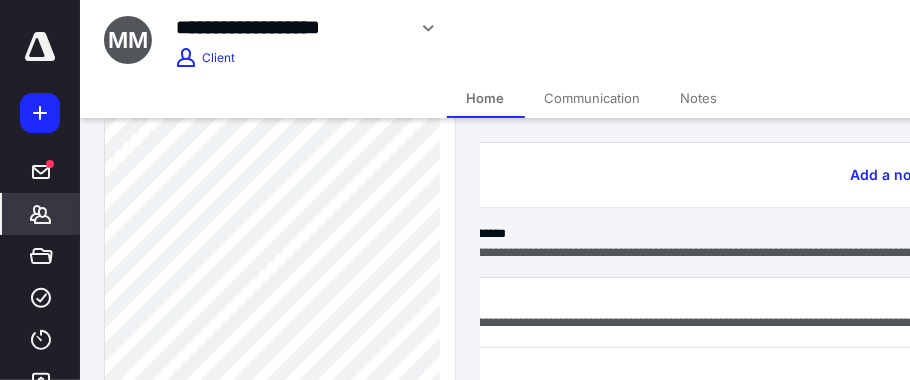 click on "**********" at bounding box center [616, 252] 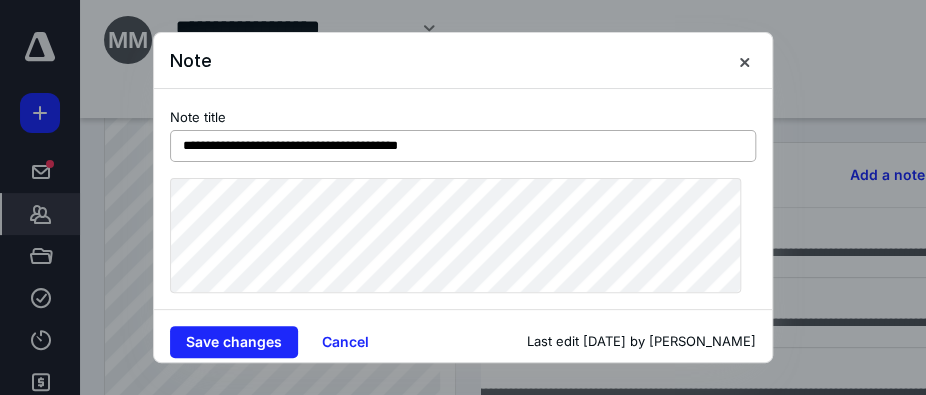 click on "**********" at bounding box center (463, 146) 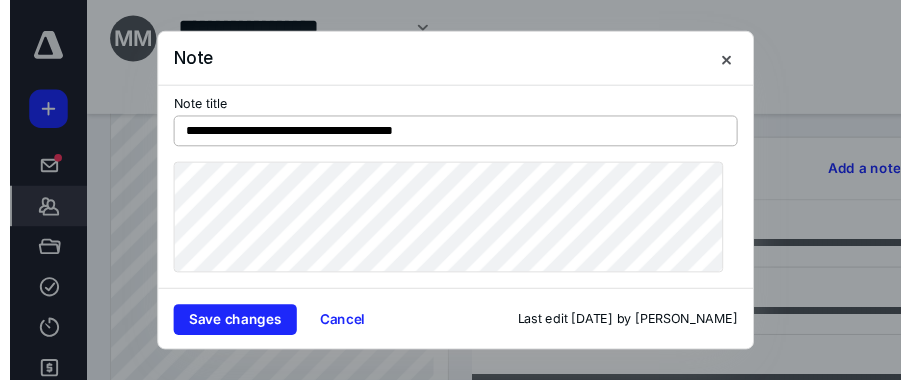 scroll, scrollTop: 11, scrollLeft: 0, axis: vertical 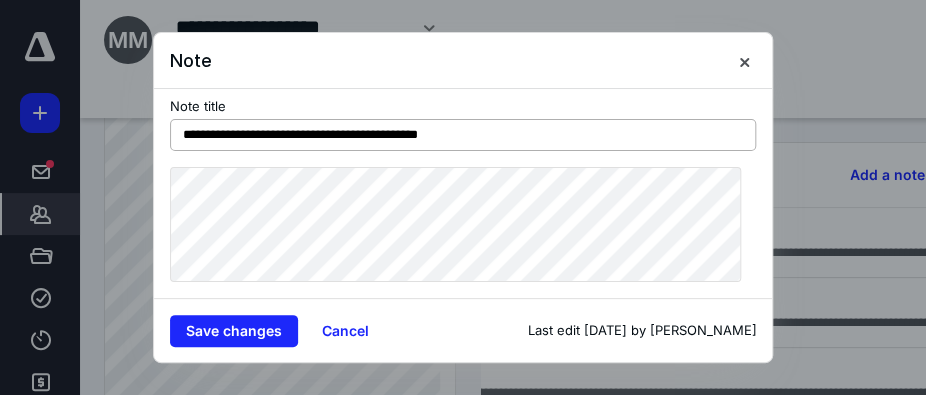 type on "**********" 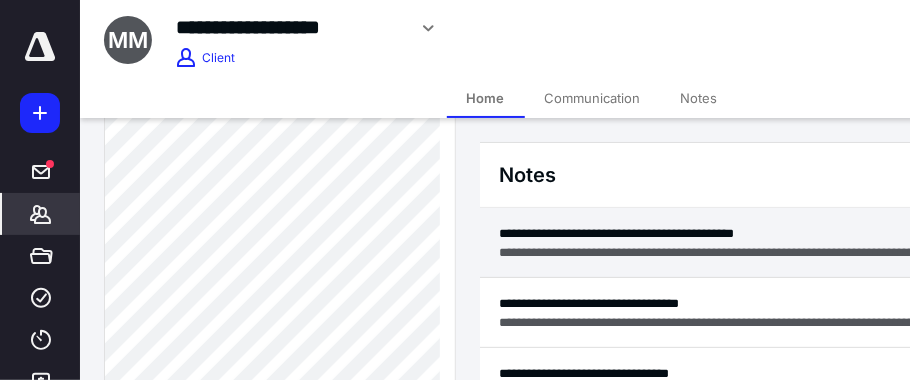 scroll, scrollTop: 0, scrollLeft: 6, axis: horizontal 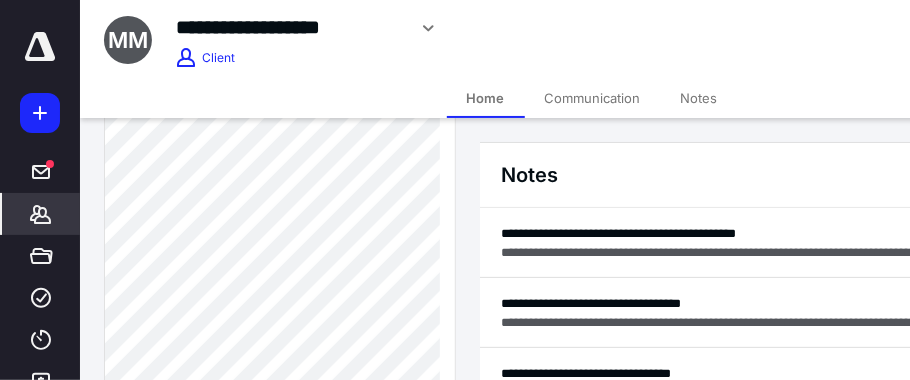 click 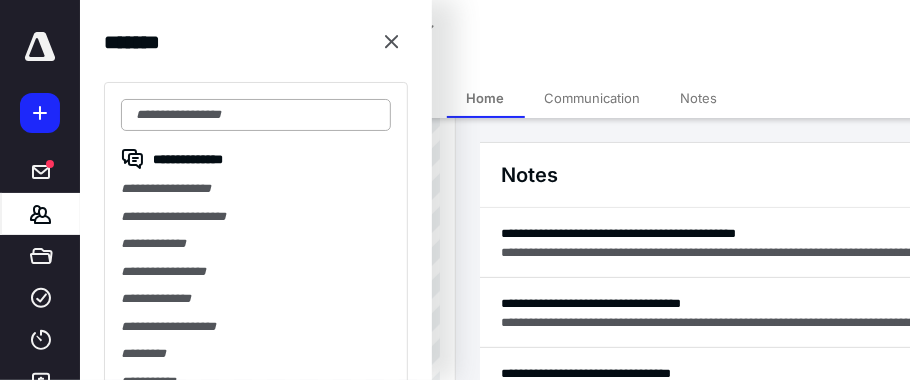 click at bounding box center (256, 115) 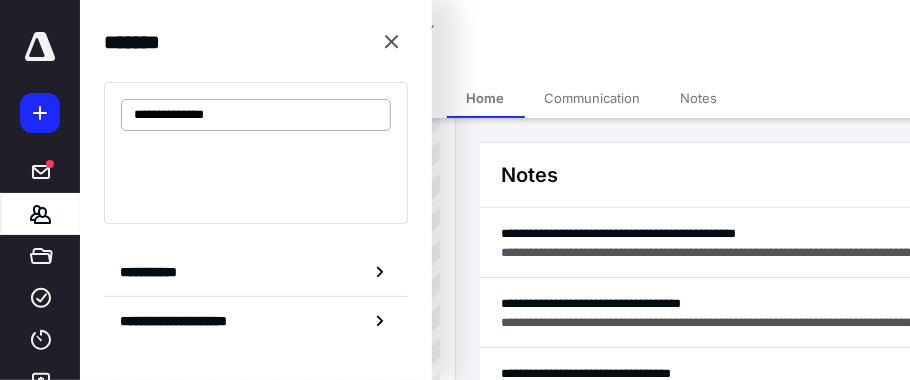 click on "**********" at bounding box center (256, 115) 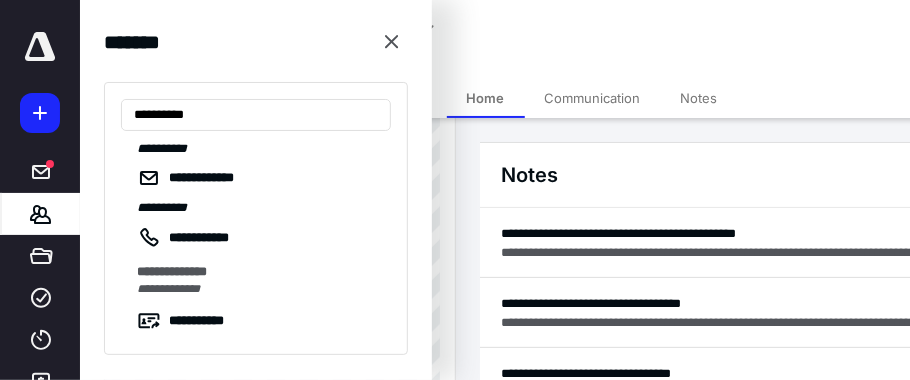 scroll, scrollTop: 129, scrollLeft: 0, axis: vertical 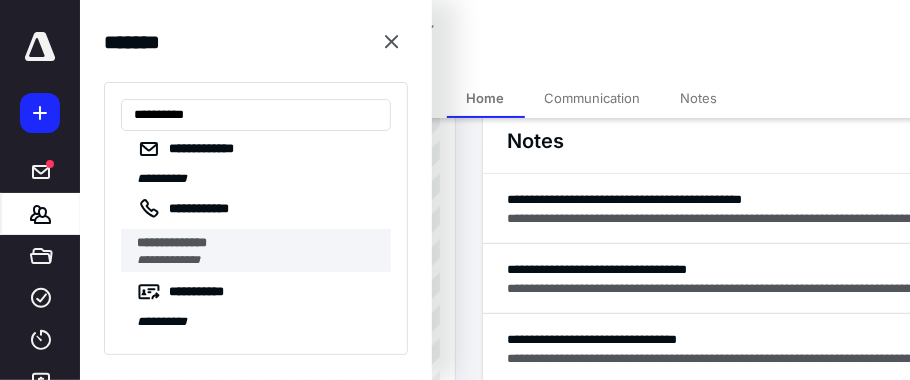 type on "**********" 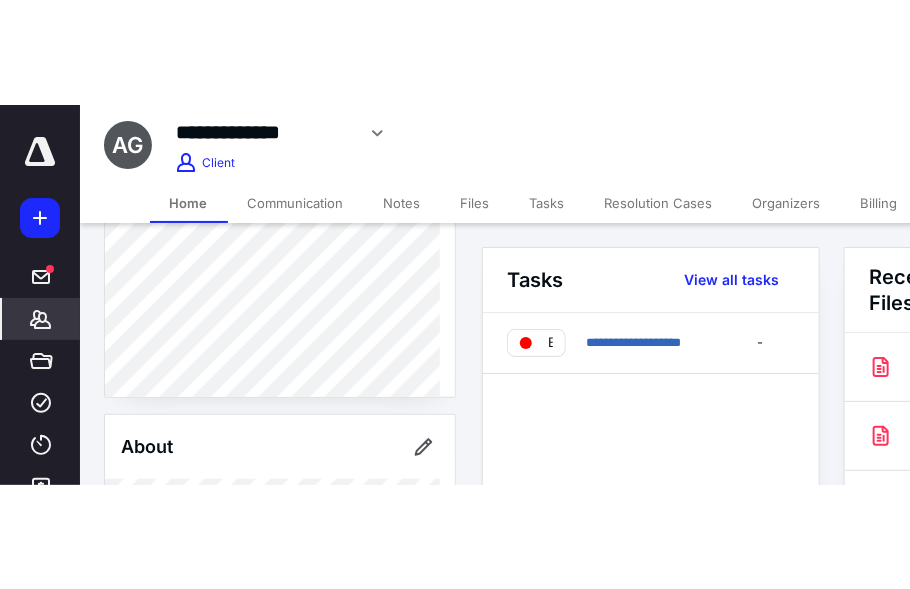 scroll, scrollTop: 268, scrollLeft: 0, axis: vertical 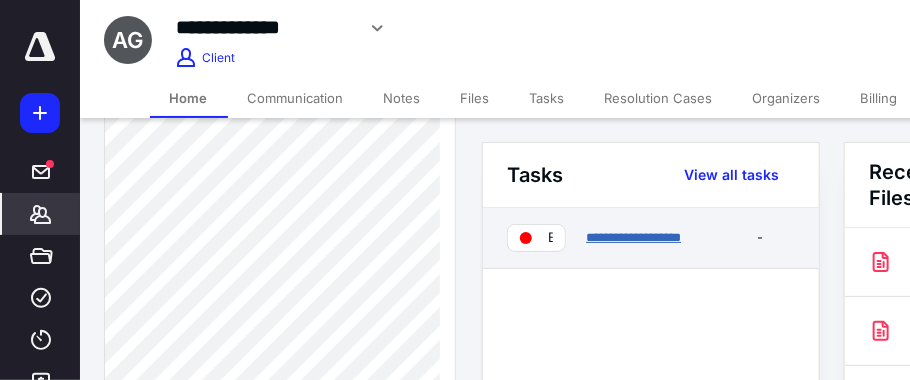 click on "**********" at bounding box center (633, 237) 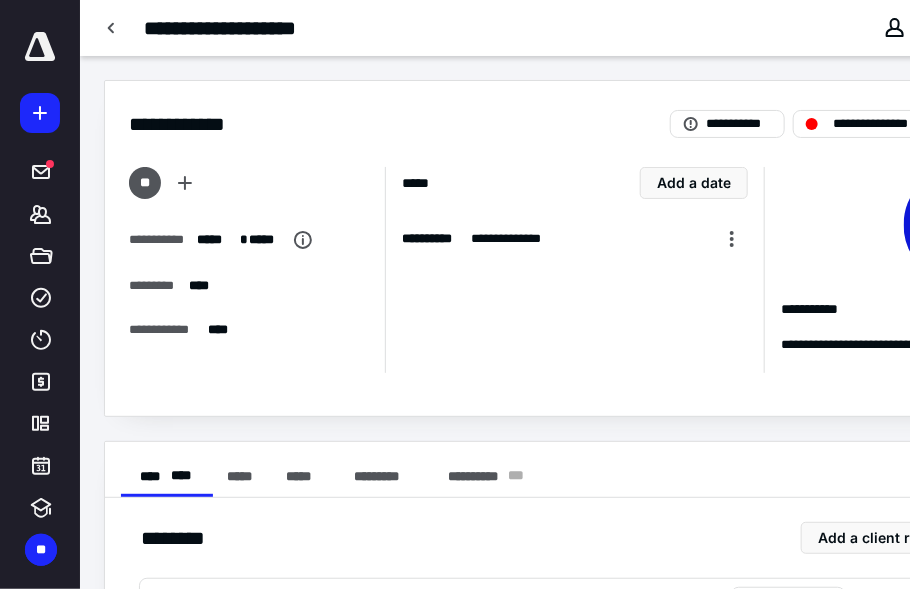 scroll, scrollTop: 515, scrollLeft: 0, axis: vertical 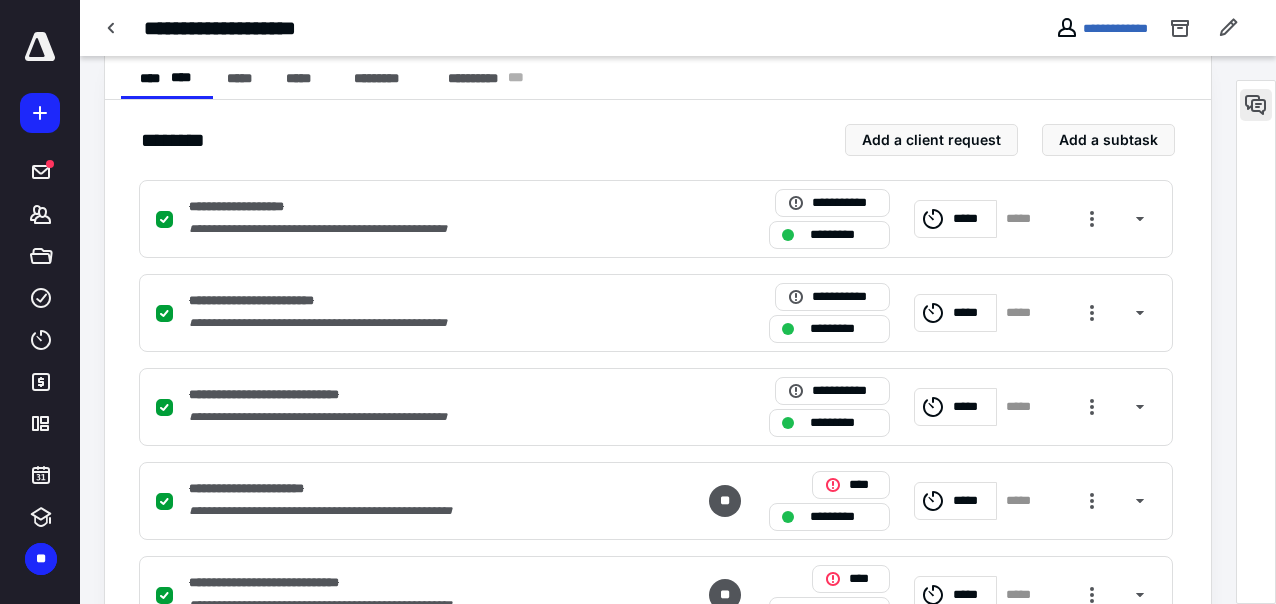 click at bounding box center [1256, 105] 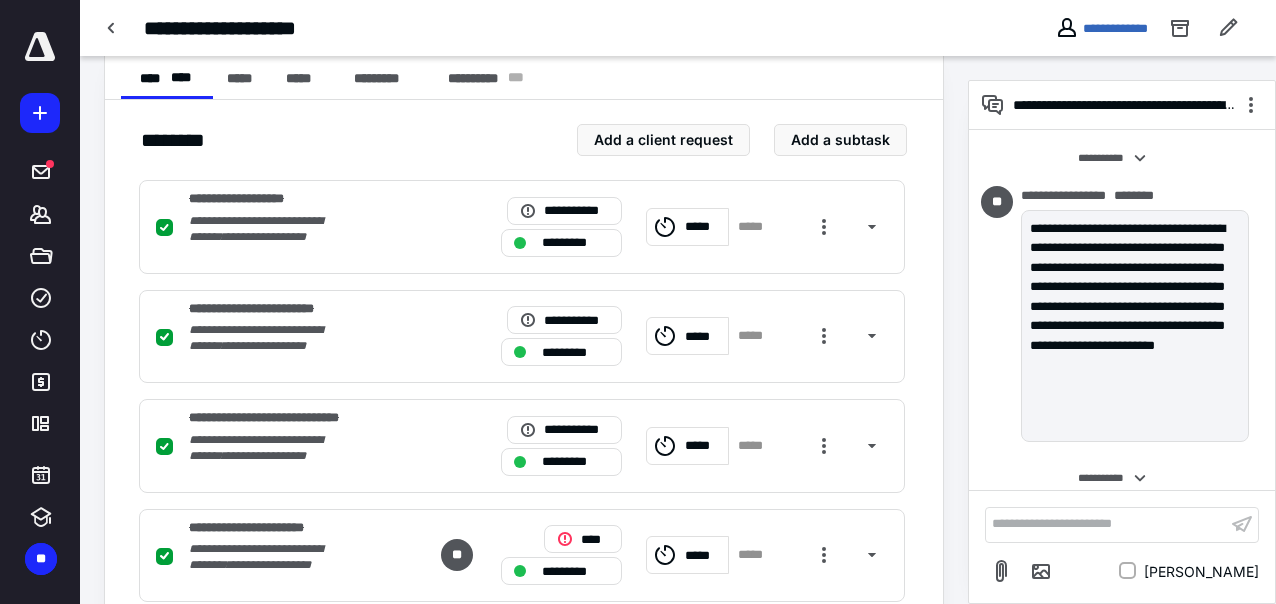 scroll, scrollTop: 717, scrollLeft: 0, axis: vertical 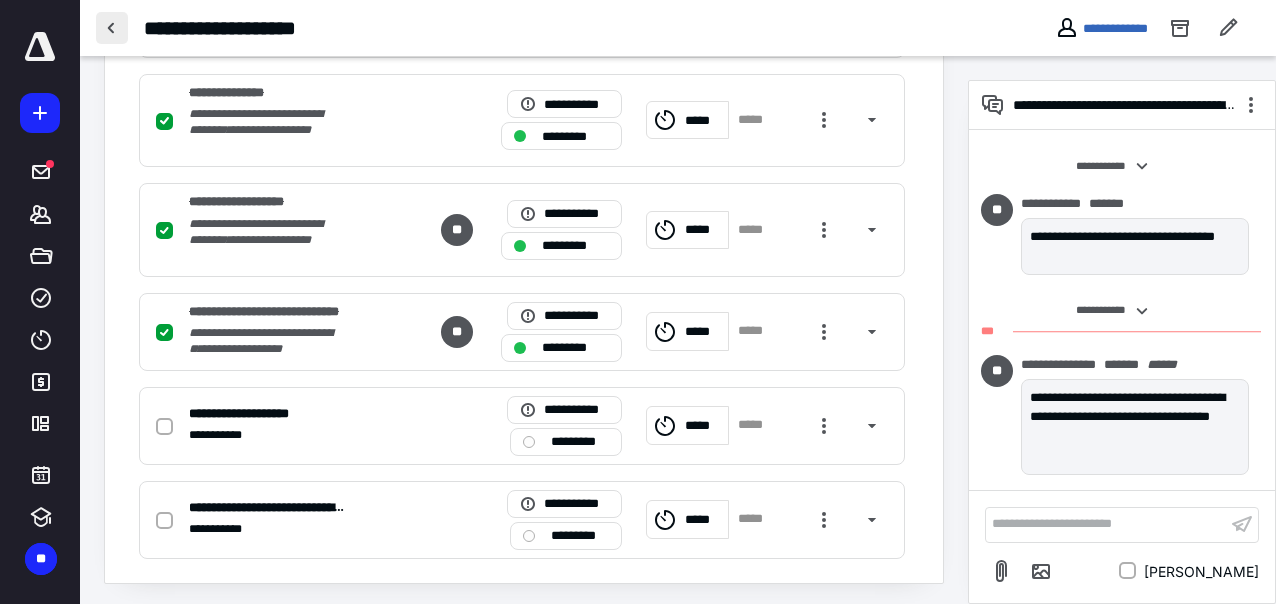 click at bounding box center [112, 28] 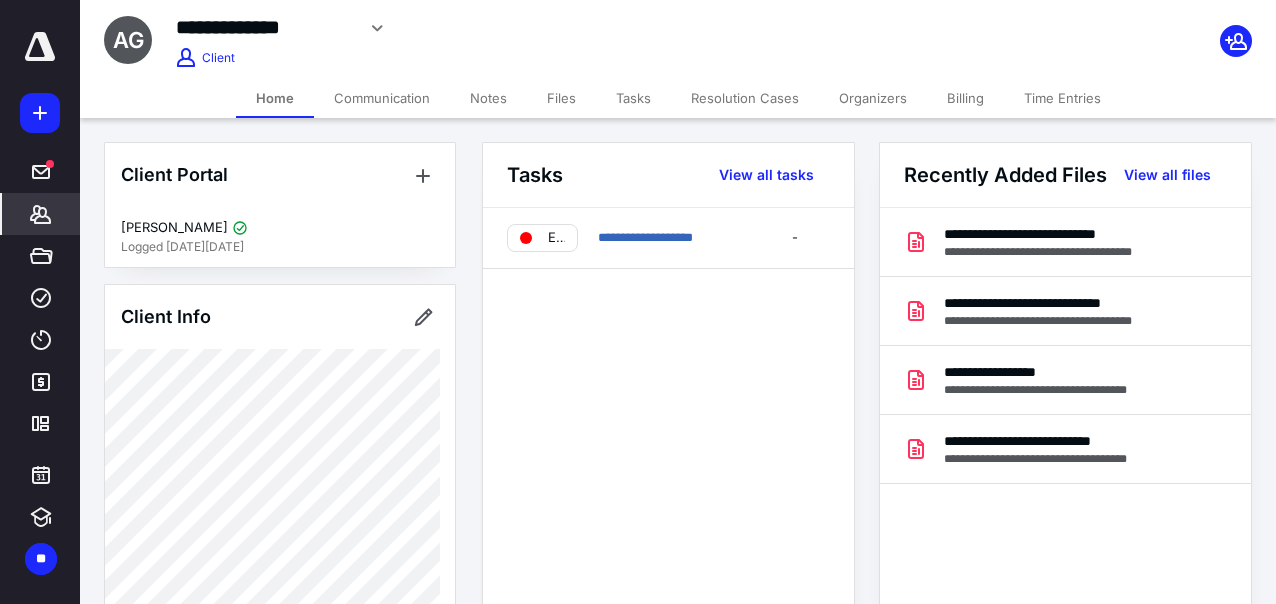 scroll, scrollTop: 220, scrollLeft: 0, axis: vertical 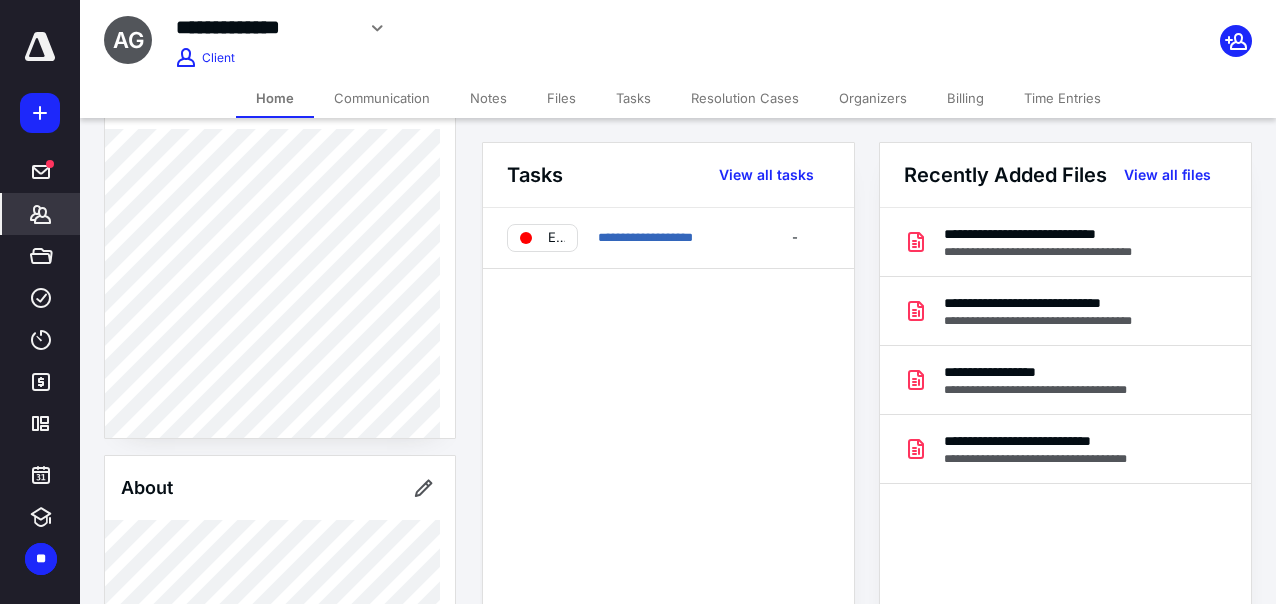 click on "**********" at bounding box center [668, 424] 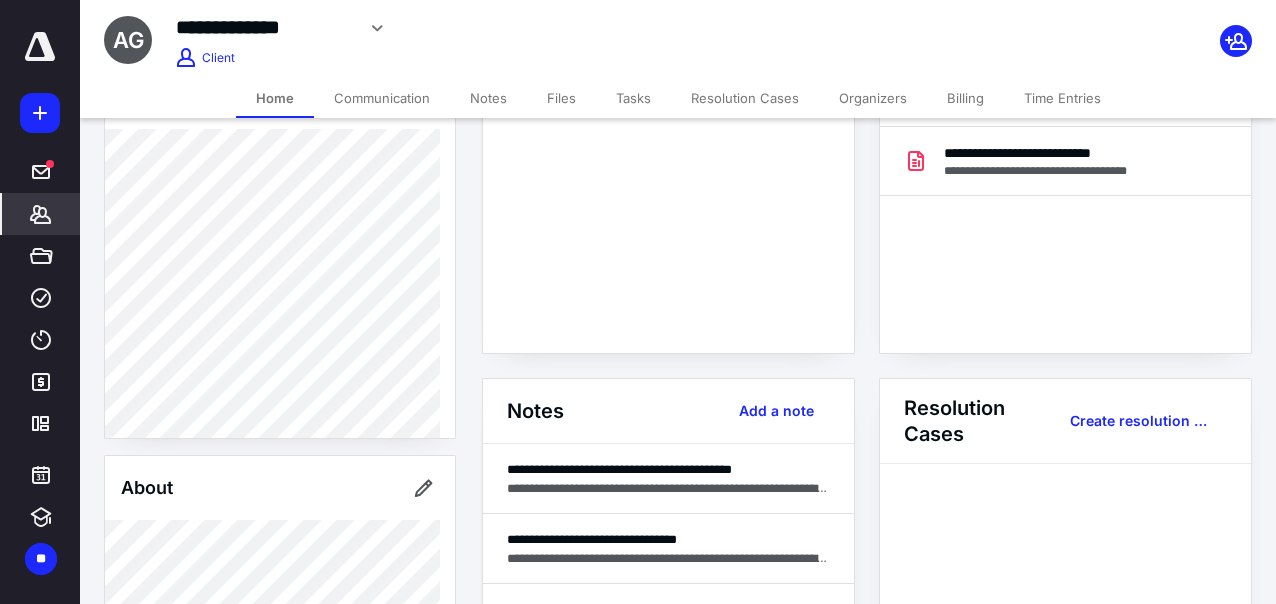 scroll, scrollTop: 290, scrollLeft: 0, axis: vertical 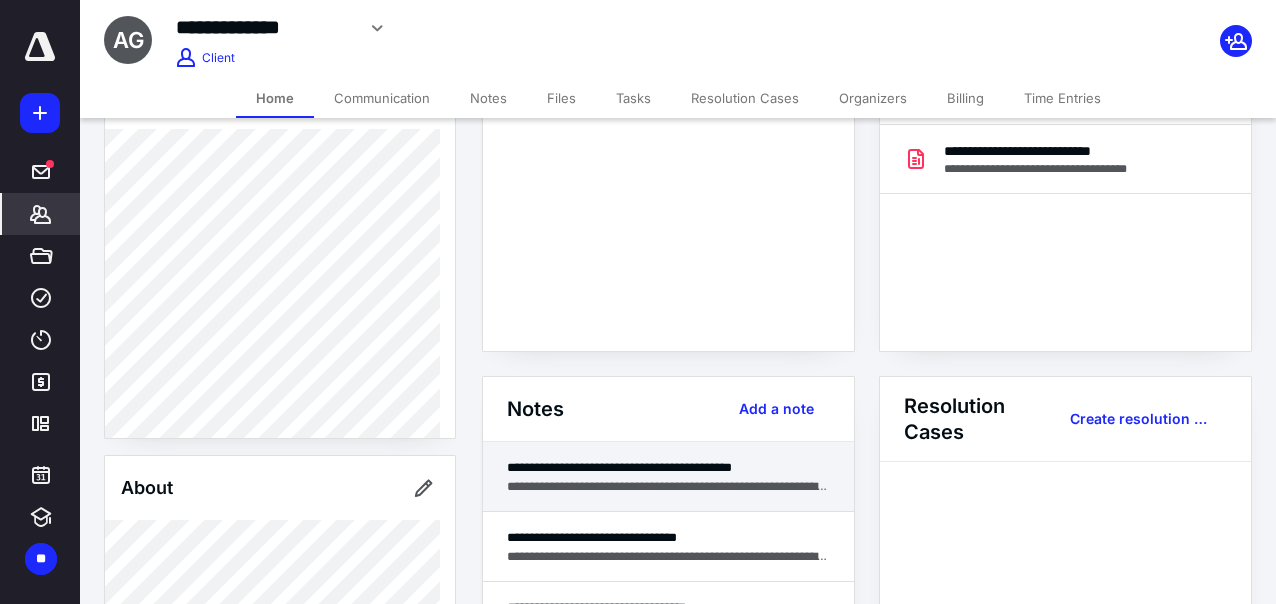 click on "**********" at bounding box center [668, 467] 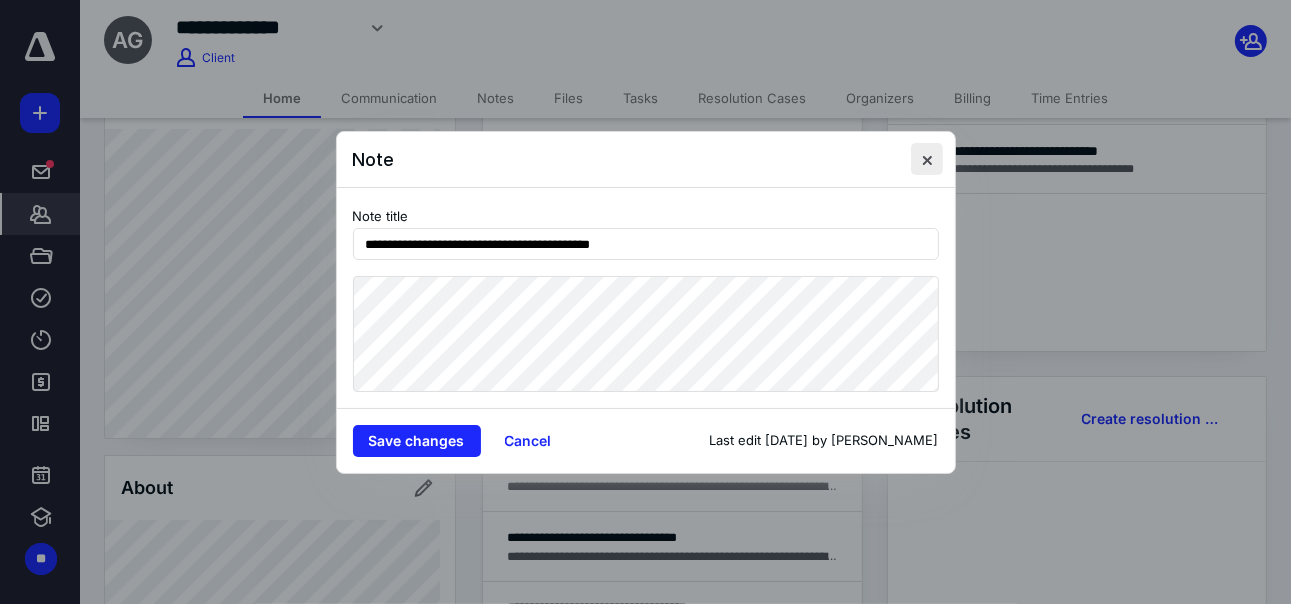 click at bounding box center [927, 159] 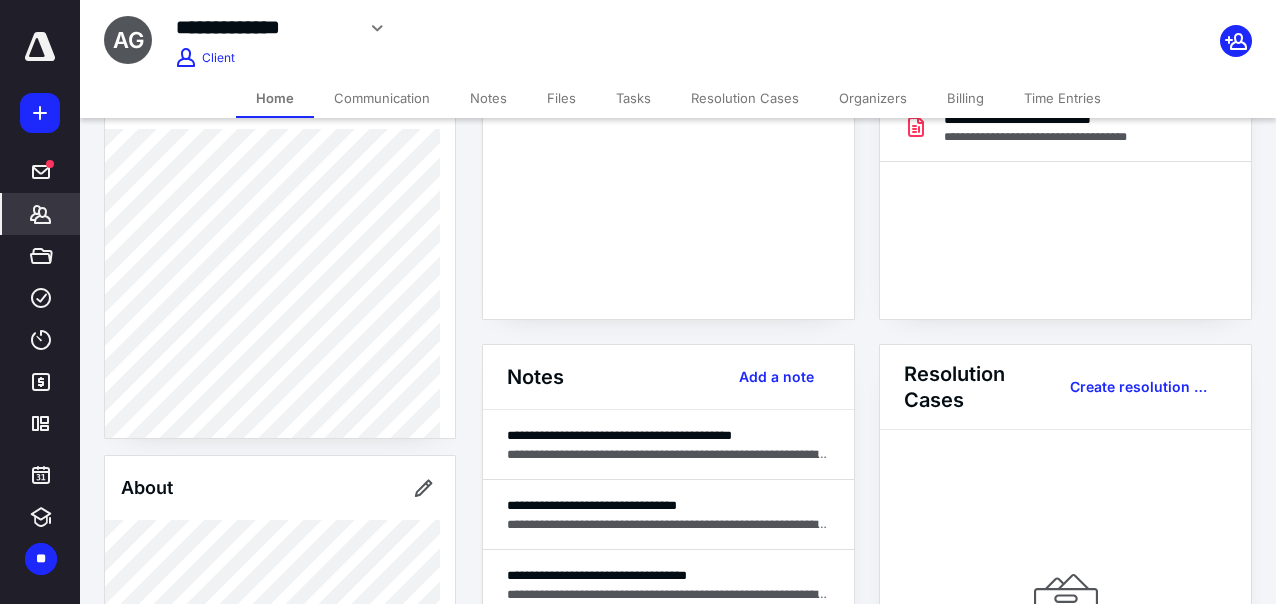 scroll, scrollTop: 290, scrollLeft: 0, axis: vertical 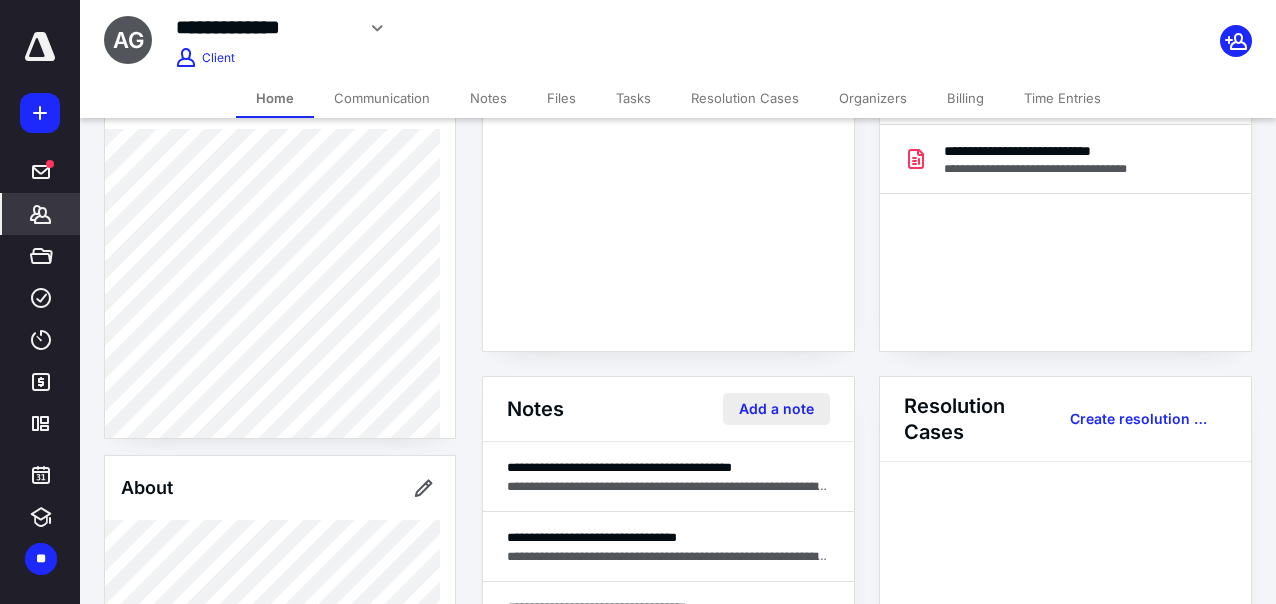 click on "Add a note" at bounding box center [776, 409] 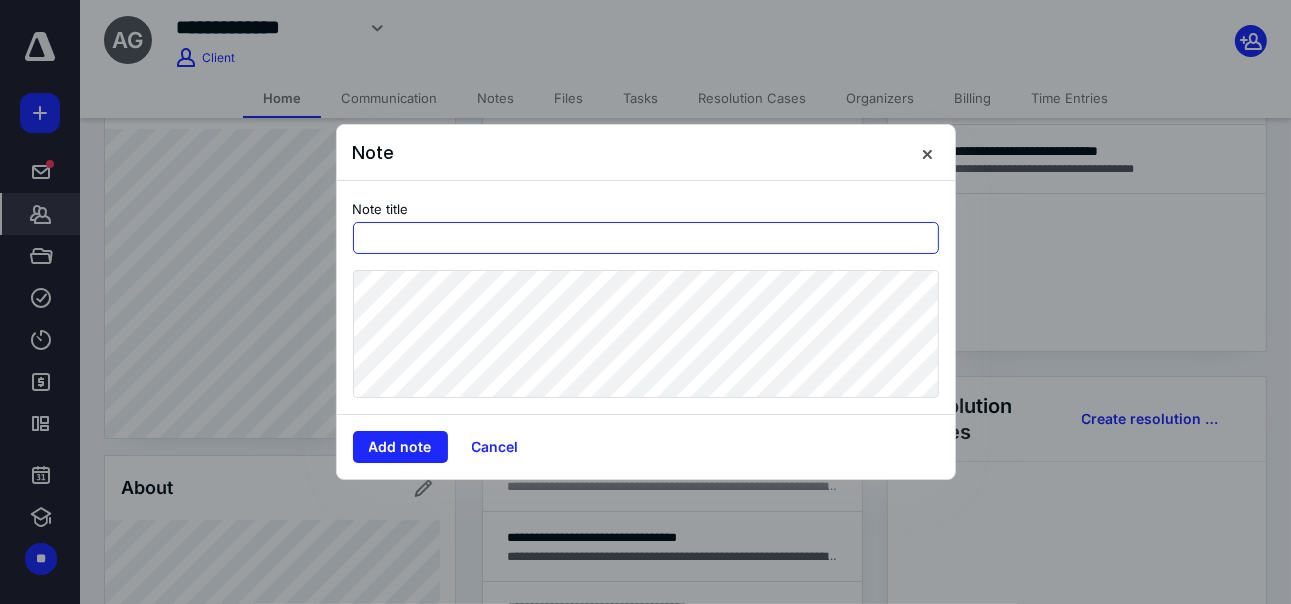 click at bounding box center (646, 238) 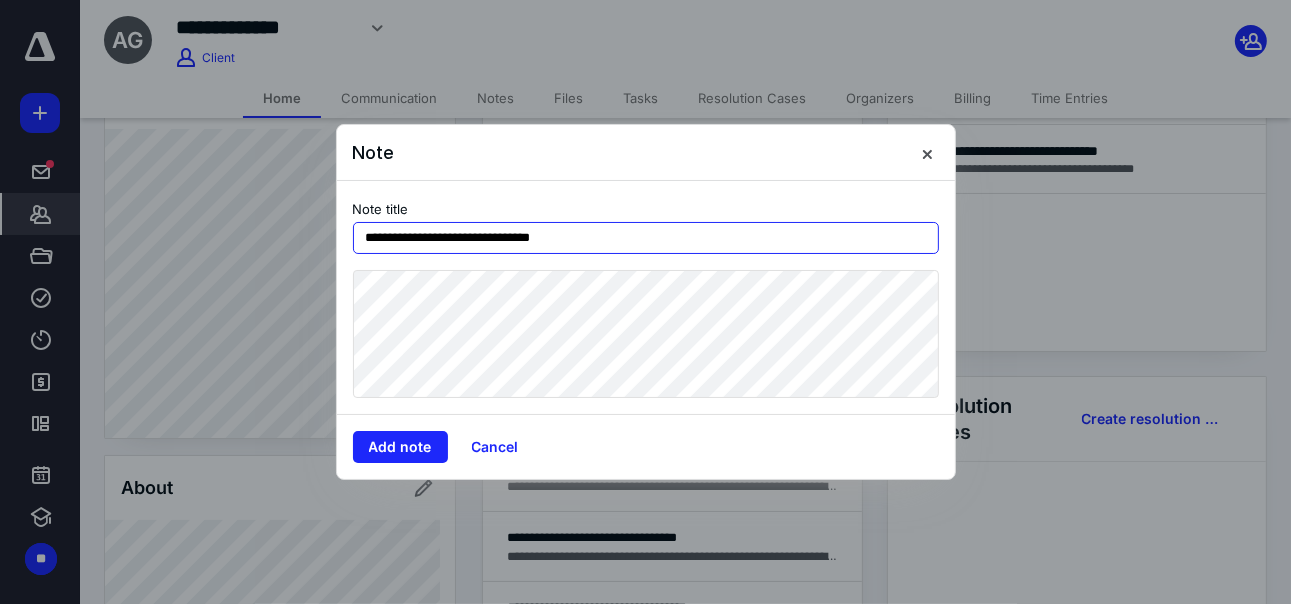 type on "**********" 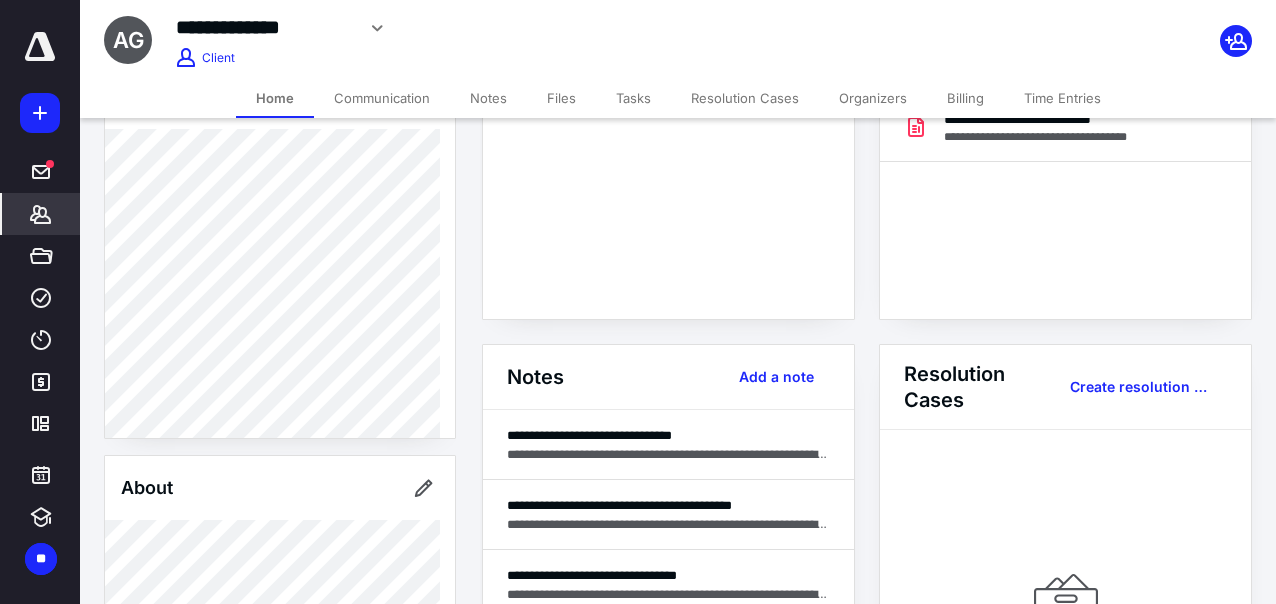 scroll, scrollTop: 290, scrollLeft: 0, axis: vertical 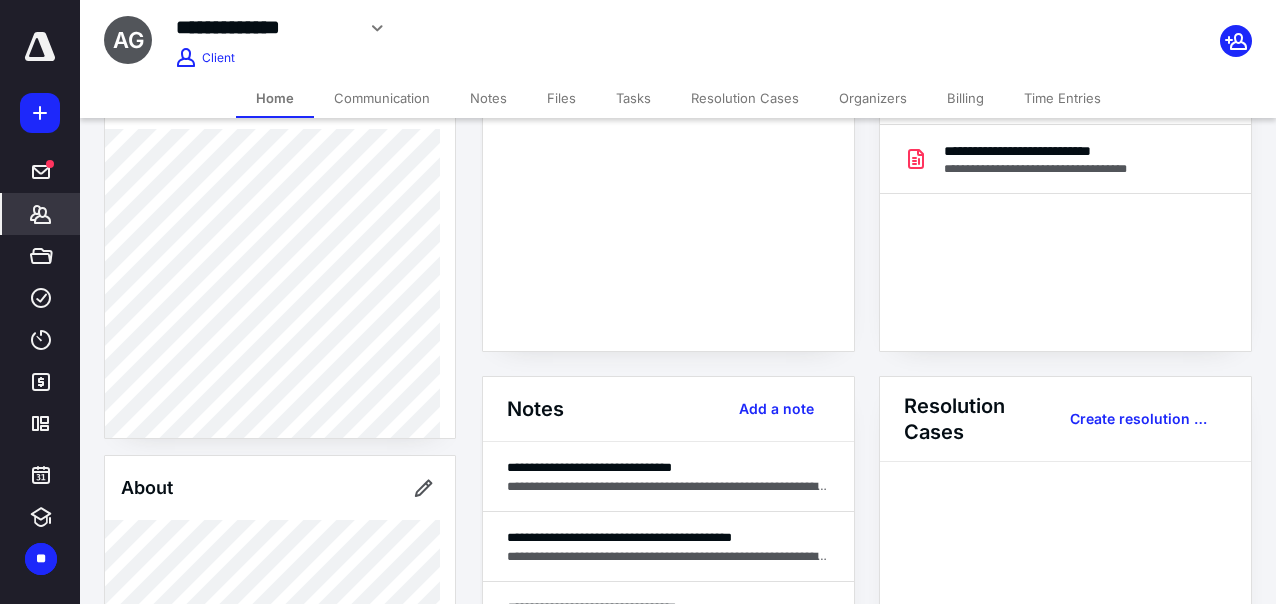 click on "*******" at bounding box center (41, 214) 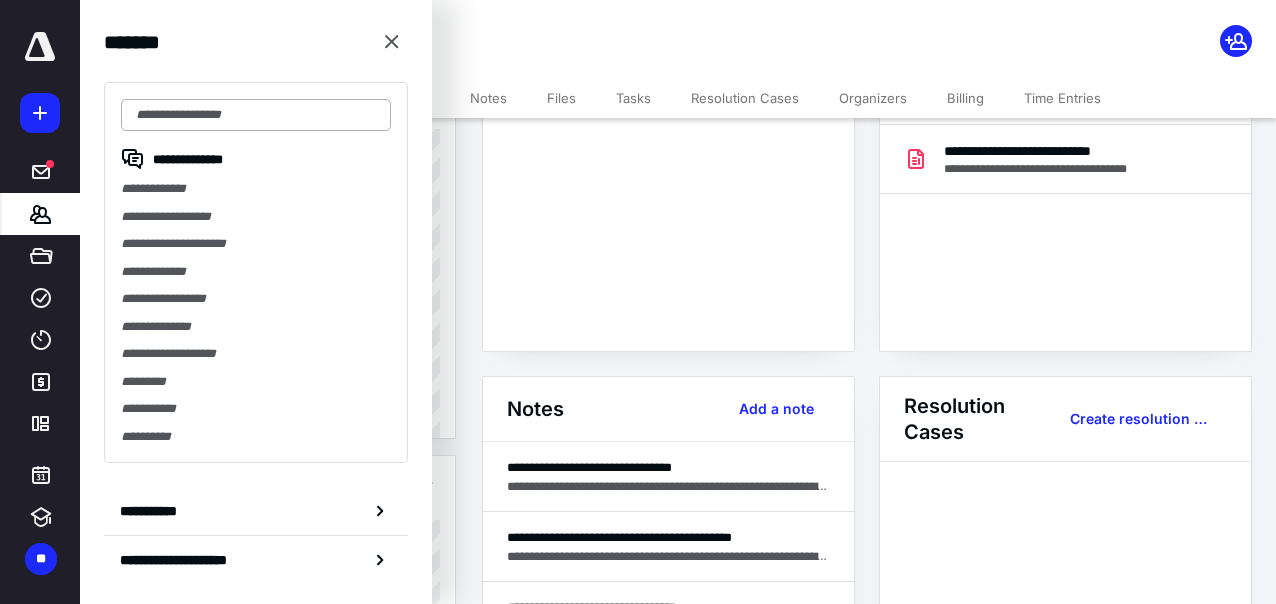 click at bounding box center (256, 115) 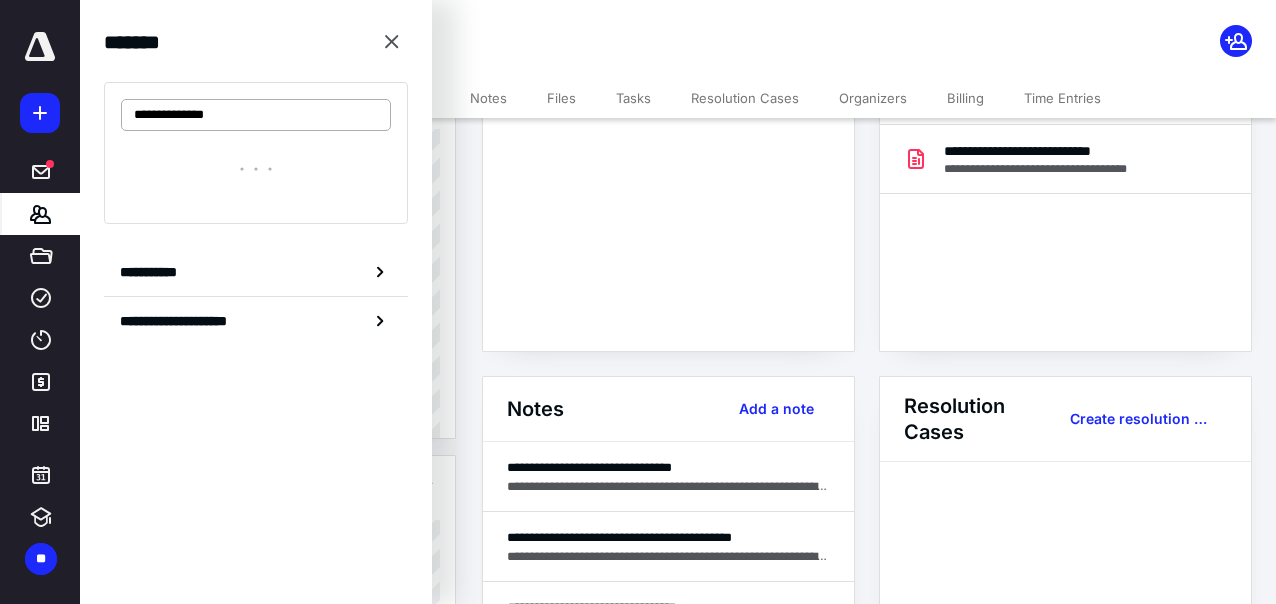 click on "**********" at bounding box center [256, 115] 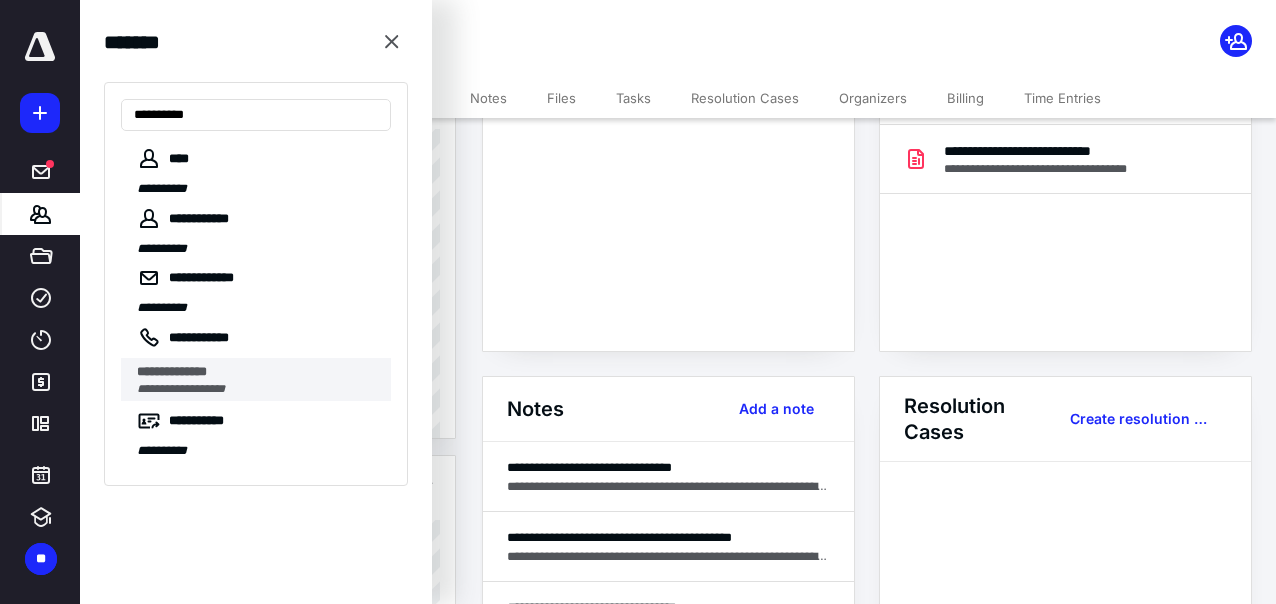 type on "**********" 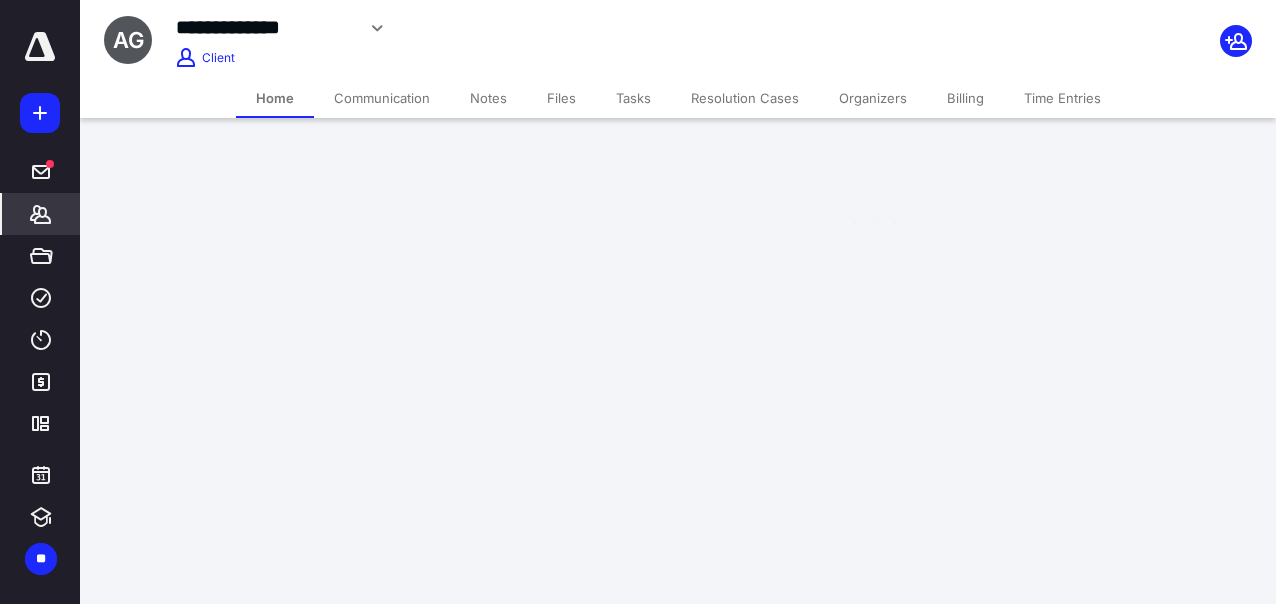 scroll, scrollTop: 0, scrollLeft: 0, axis: both 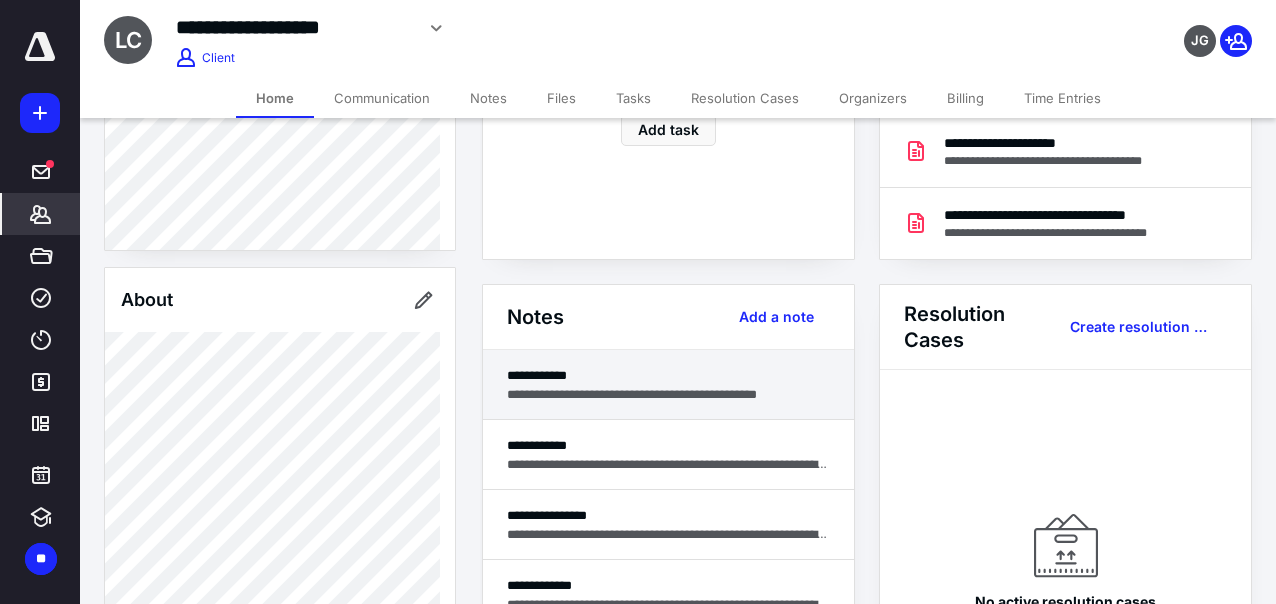 click on "**********" at bounding box center [668, 394] 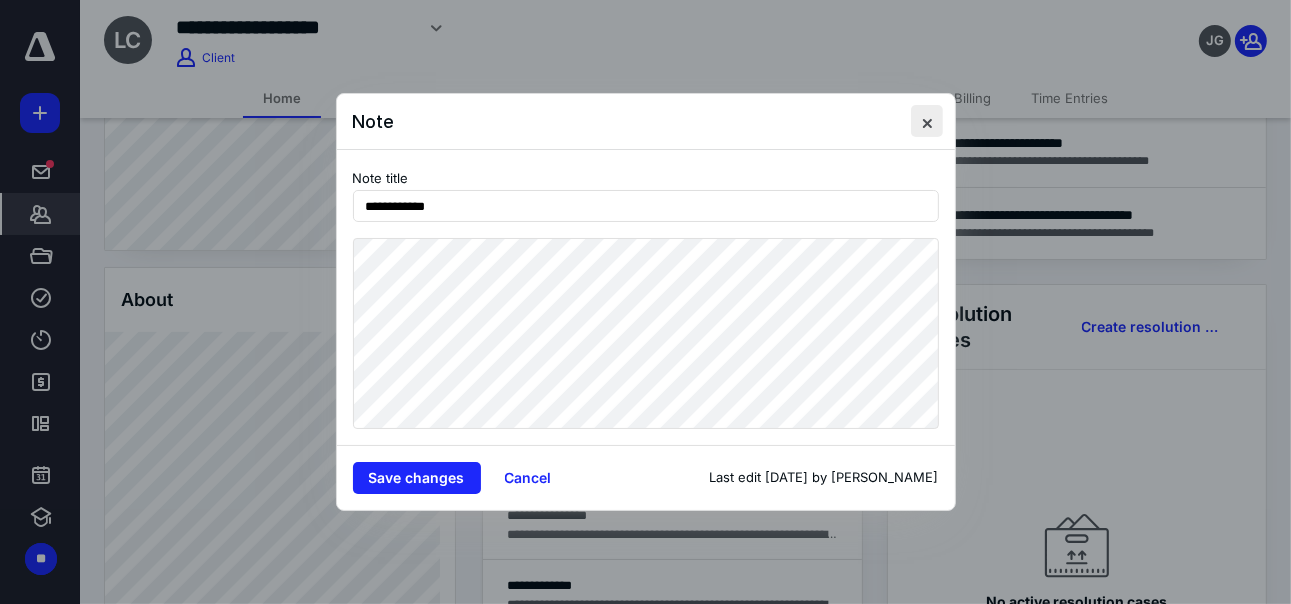 click at bounding box center (927, 121) 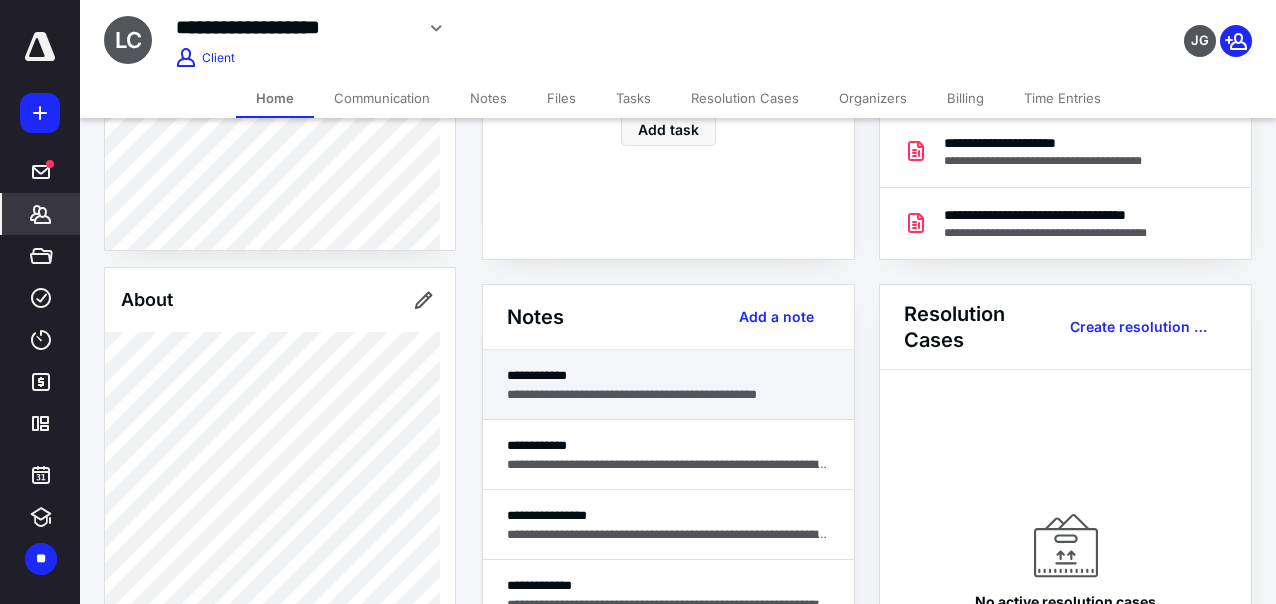 click on "**********" at bounding box center (668, 394) 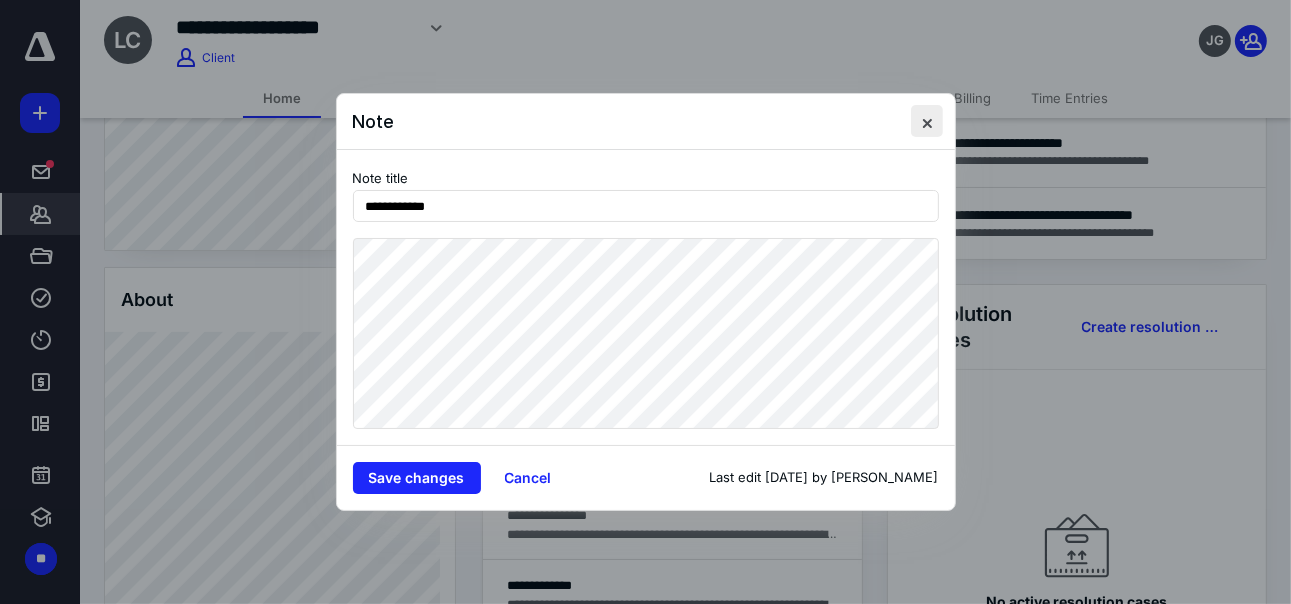click at bounding box center [927, 121] 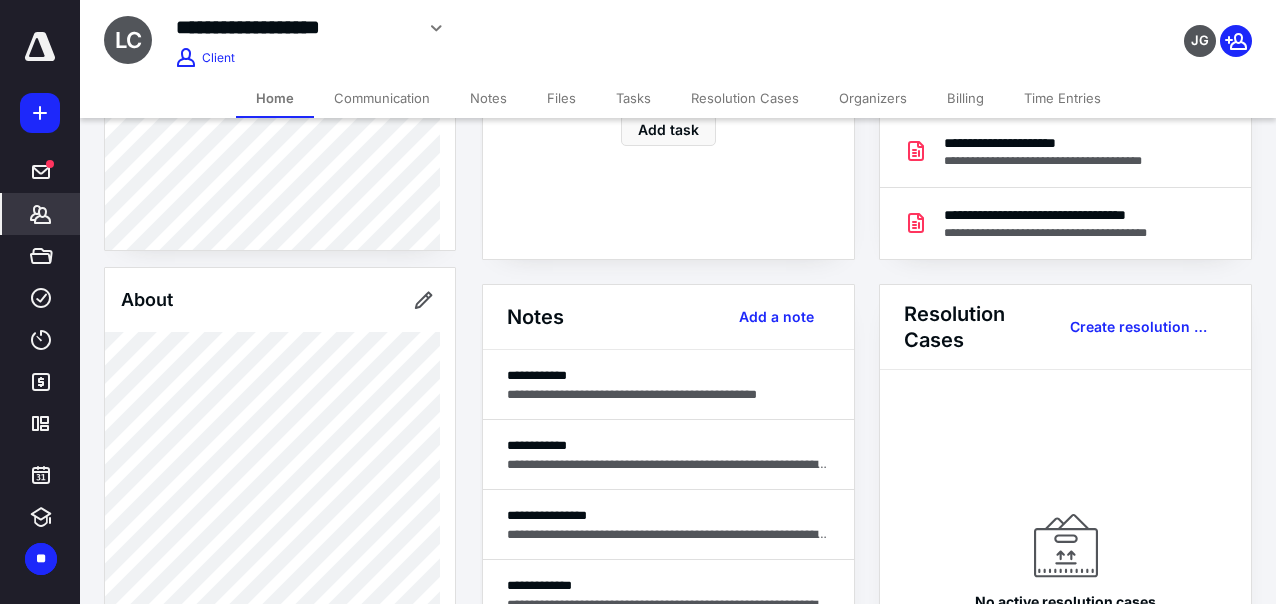 click on "No active tasks There are no tasks for the client at this time. Add task" at bounding box center (668, 42) 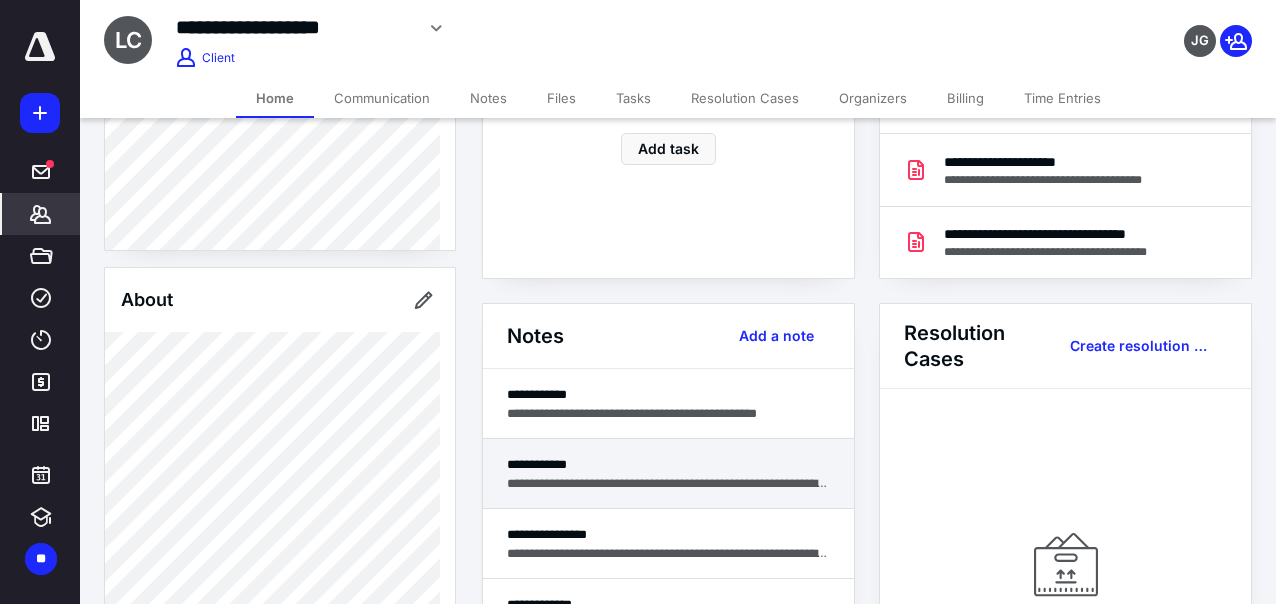 scroll, scrollTop: 362, scrollLeft: 0, axis: vertical 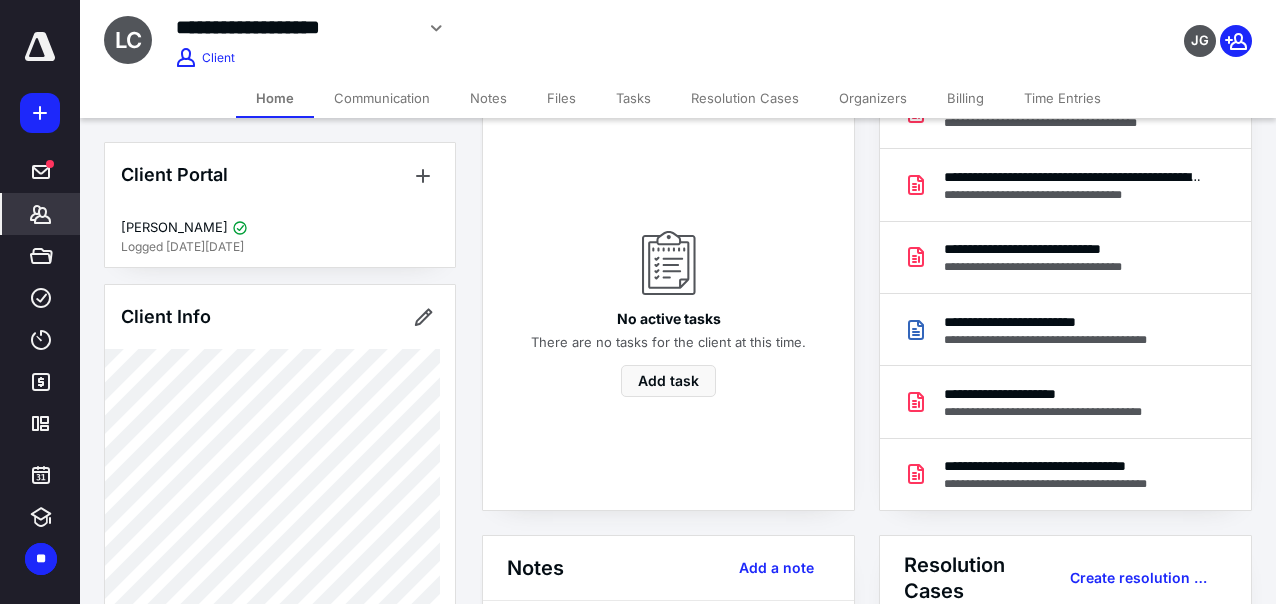 click on "**********" at bounding box center [294, 27] 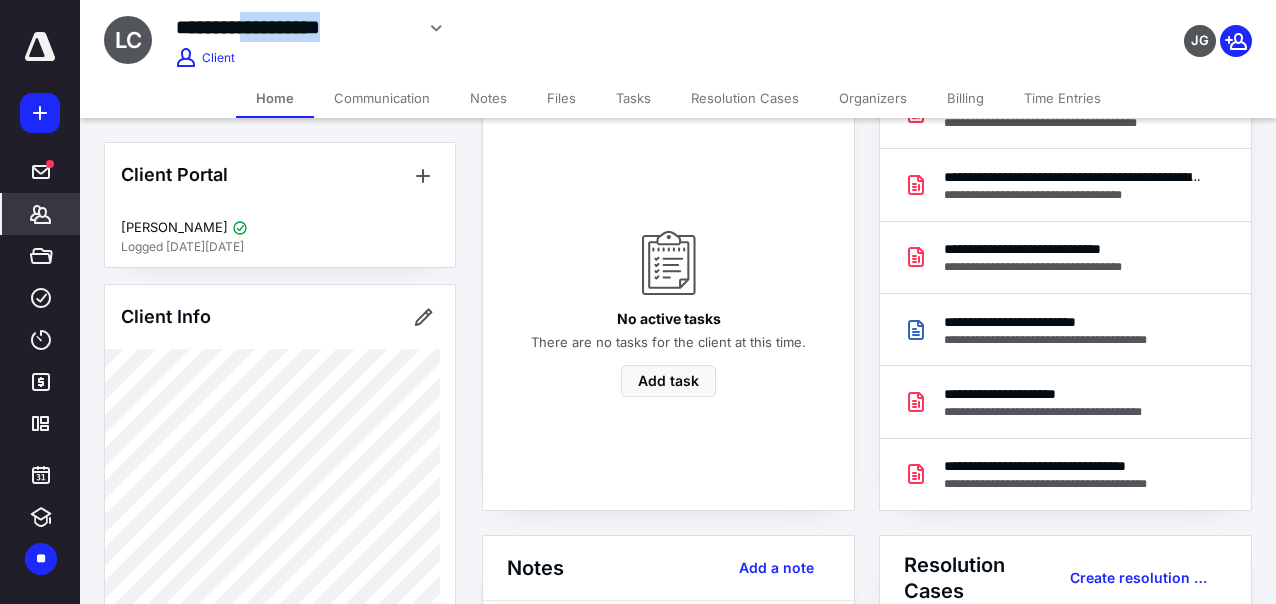 click on "**********" at bounding box center (294, 27) 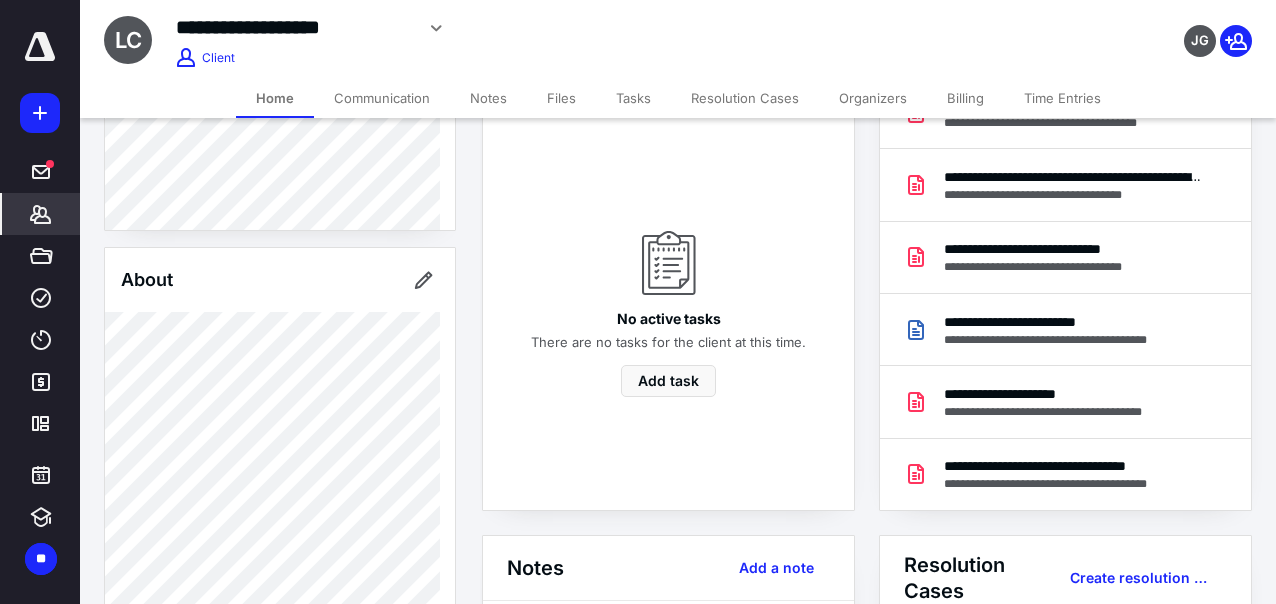 scroll, scrollTop: 242, scrollLeft: 0, axis: vertical 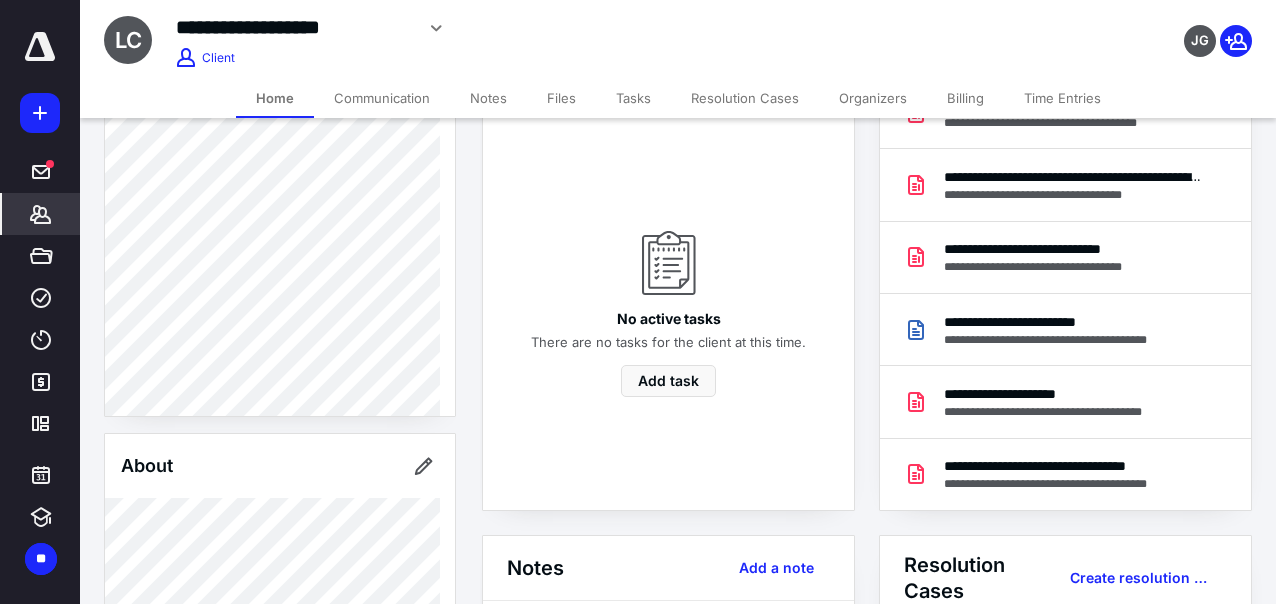 click on "No active tasks There are no tasks for the client at this time. Add task" at bounding box center (668, 310) 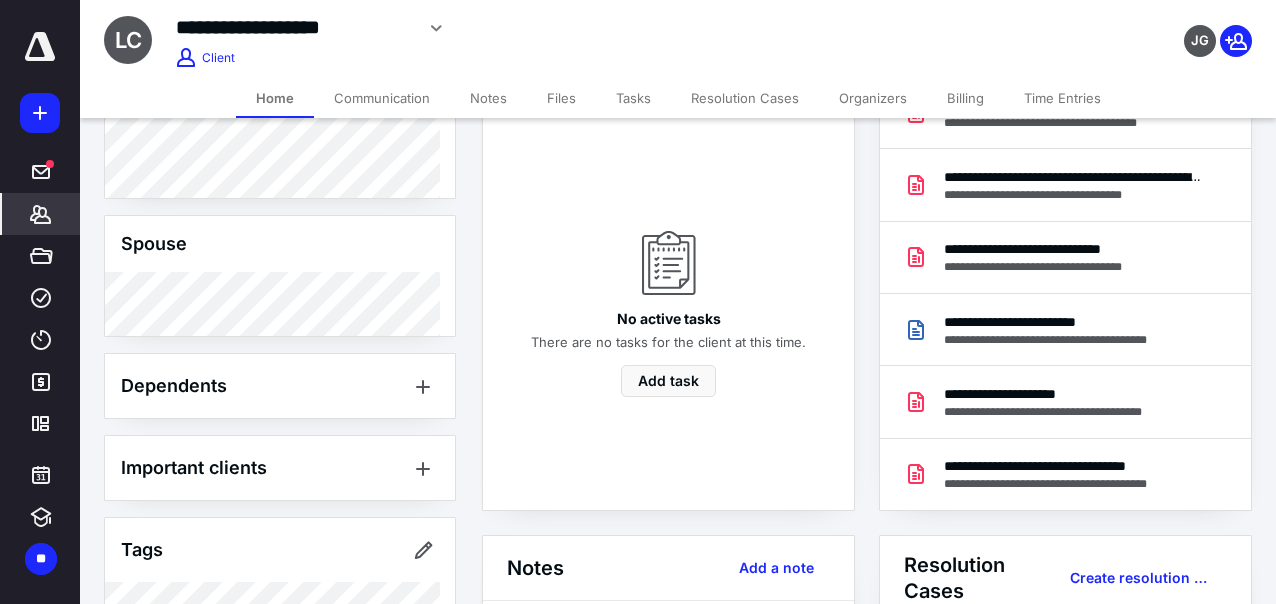 scroll, scrollTop: 1202, scrollLeft: 0, axis: vertical 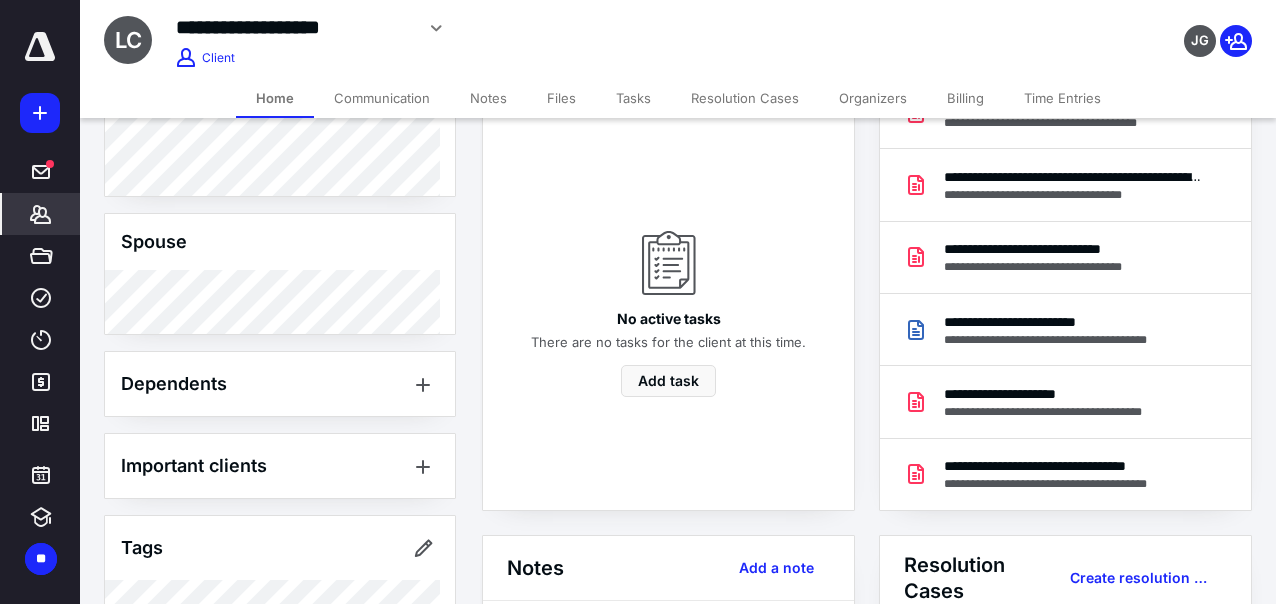 click on "**********" at bounding box center (40, 302) 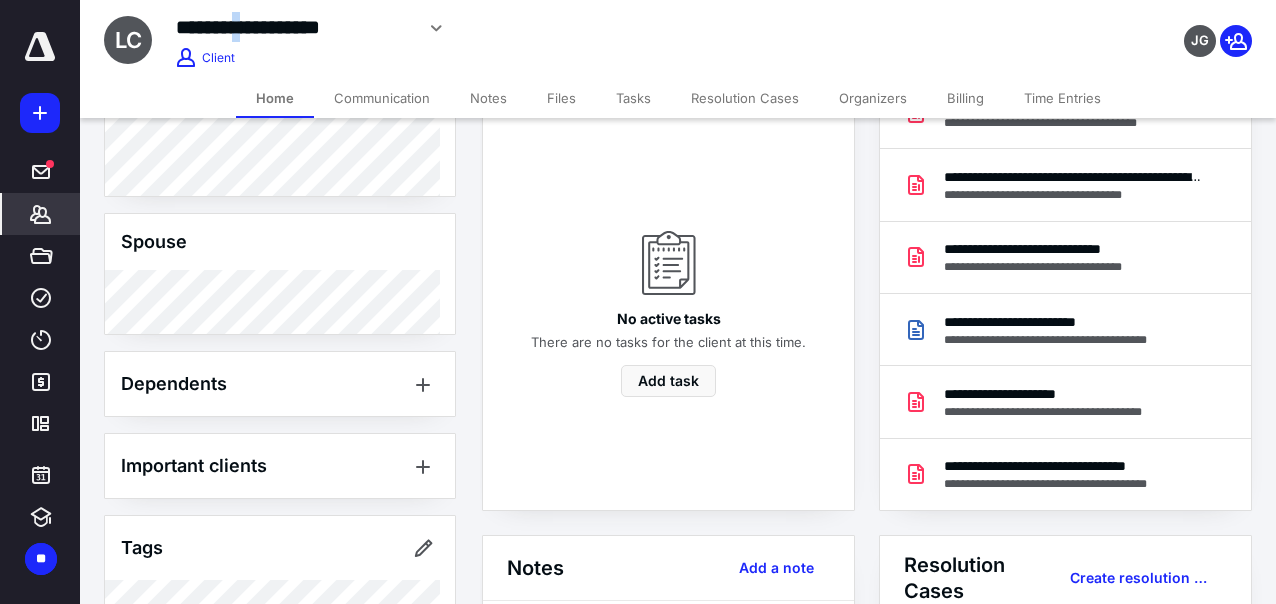 click on "**********" at bounding box center (294, 27) 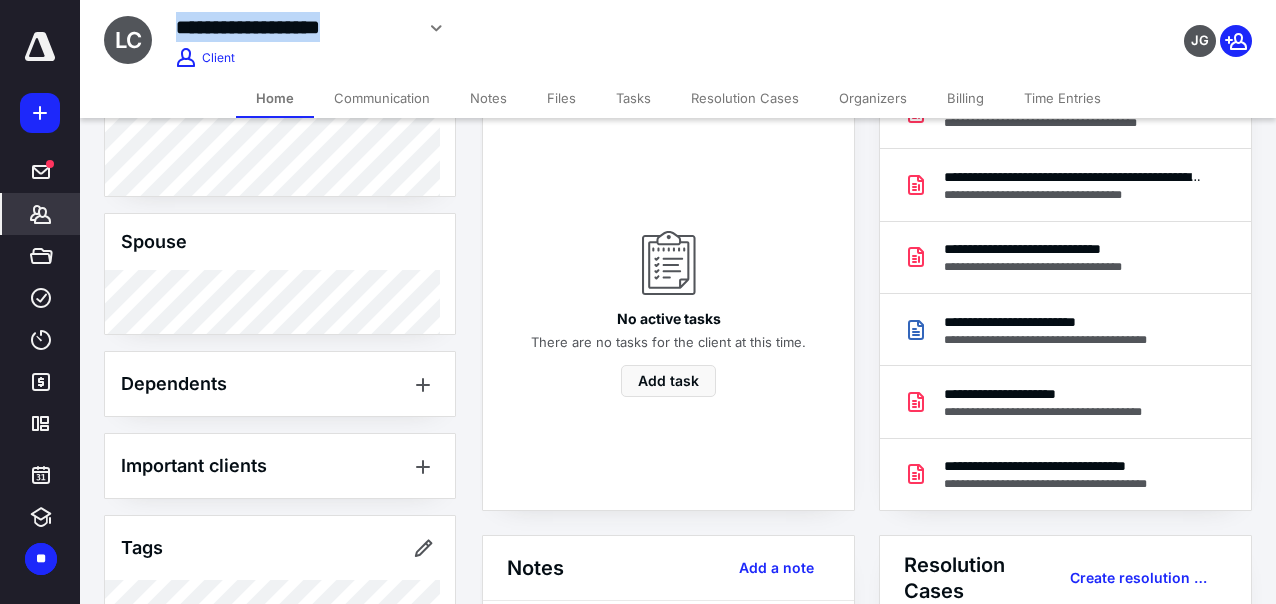 click on "**********" at bounding box center (294, 27) 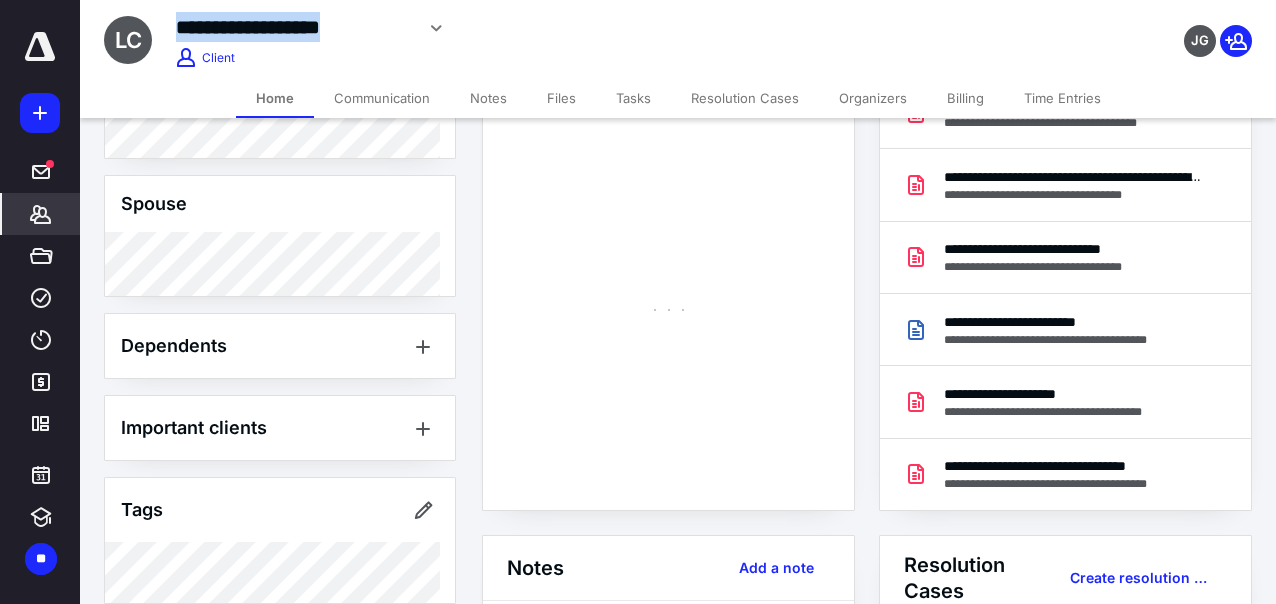 scroll, scrollTop: 1260, scrollLeft: 0, axis: vertical 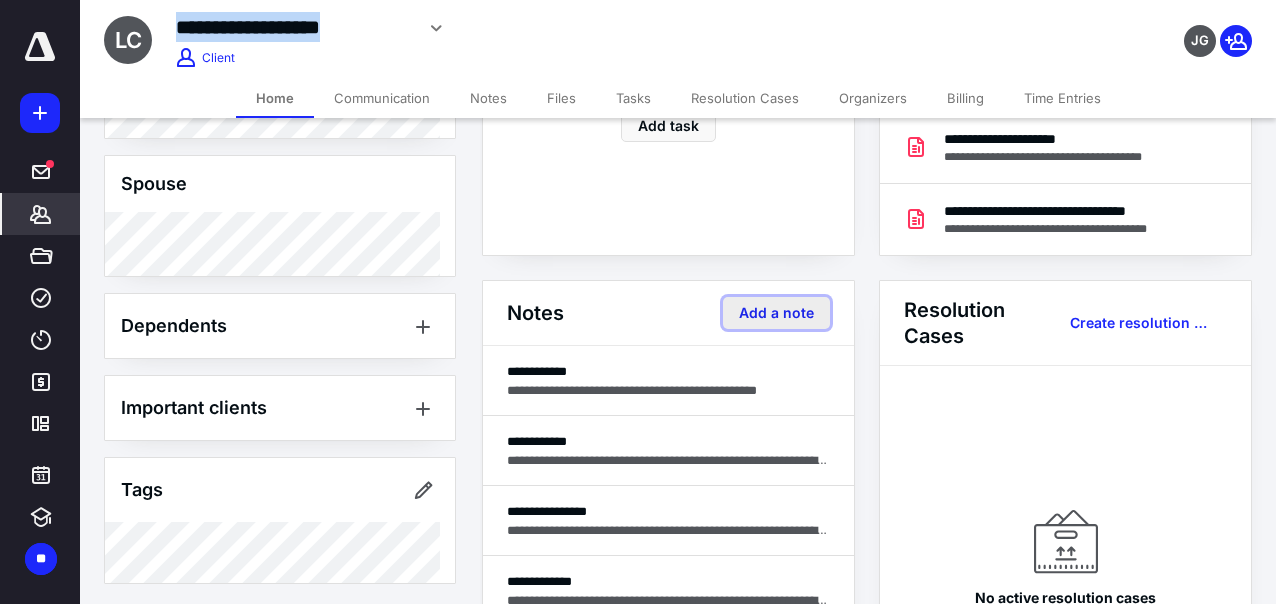 click on "Add a note" at bounding box center (776, 313) 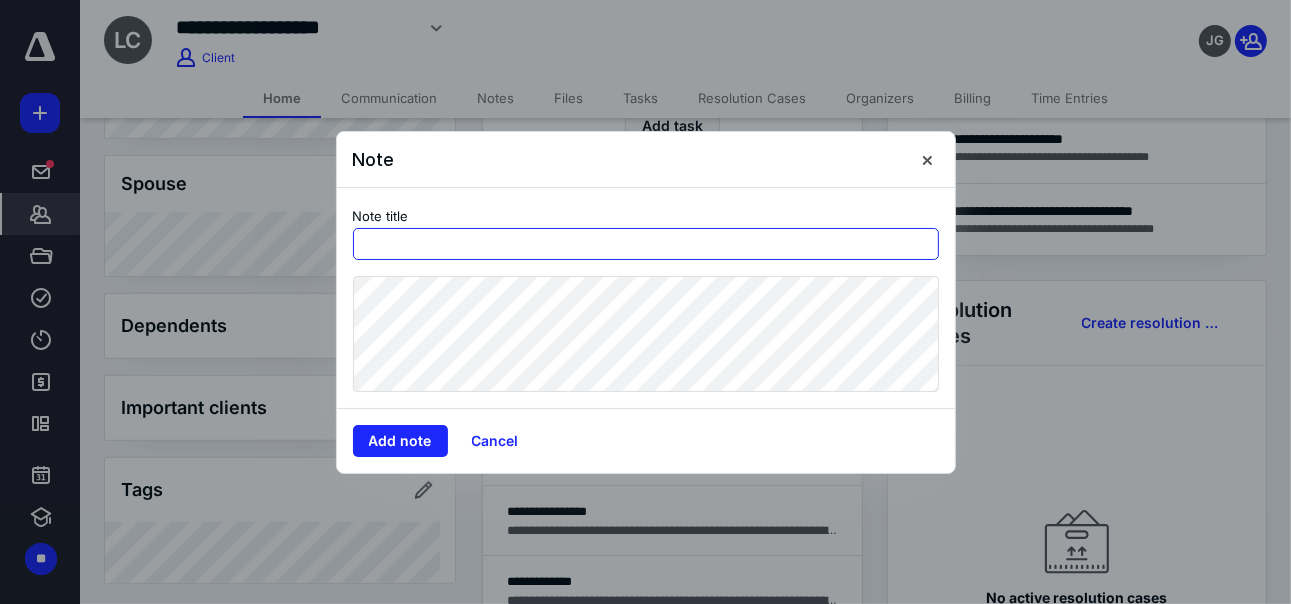 click at bounding box center [646, 244] 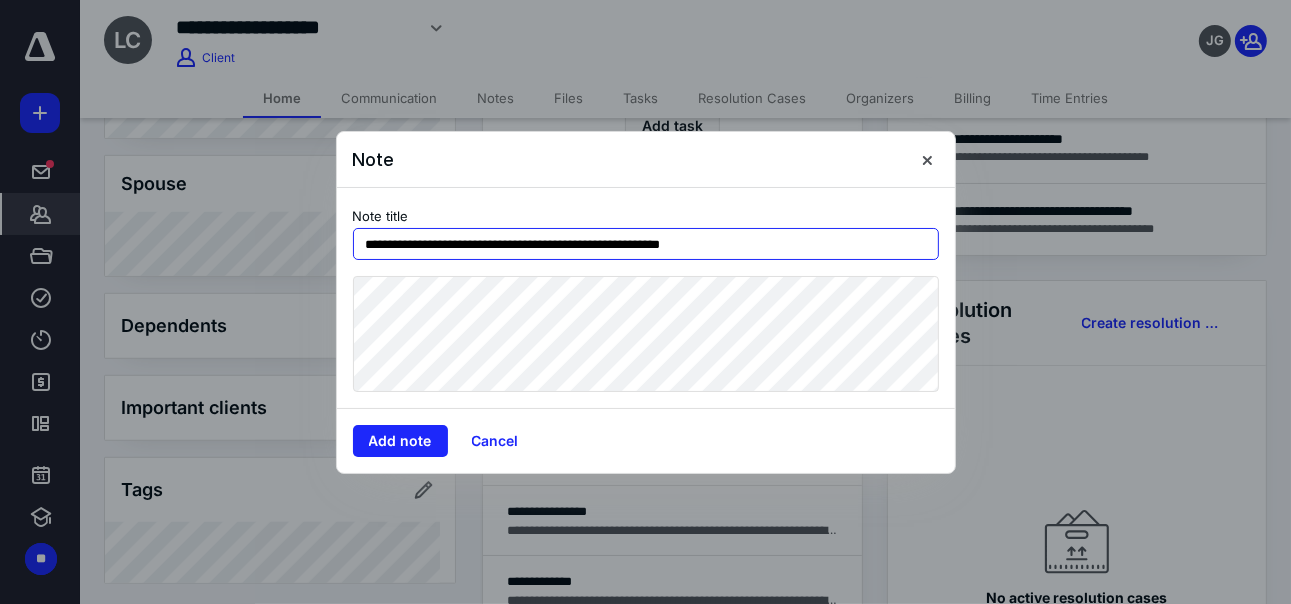 type on "**********" 